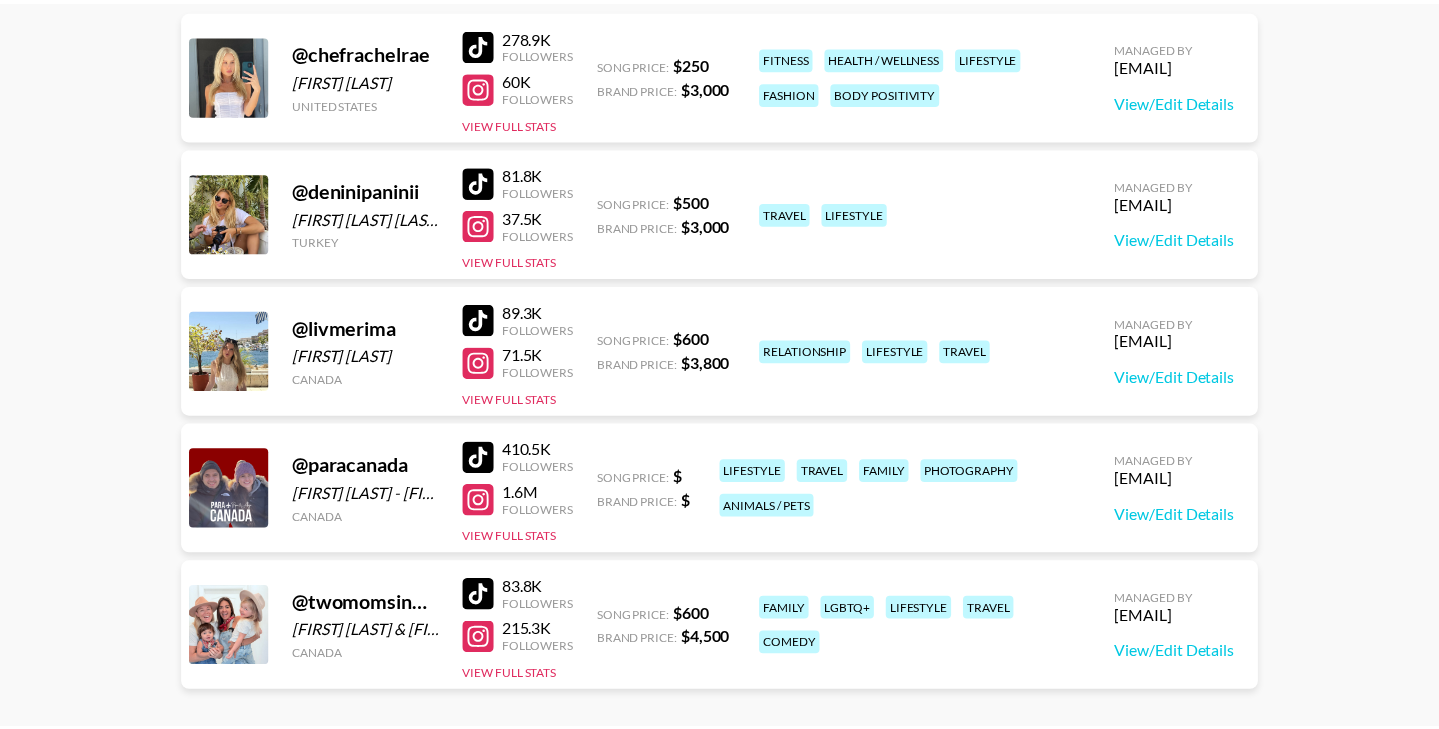 scroll, scrollTop: 293, scrollLeft: 0, axis: vertical 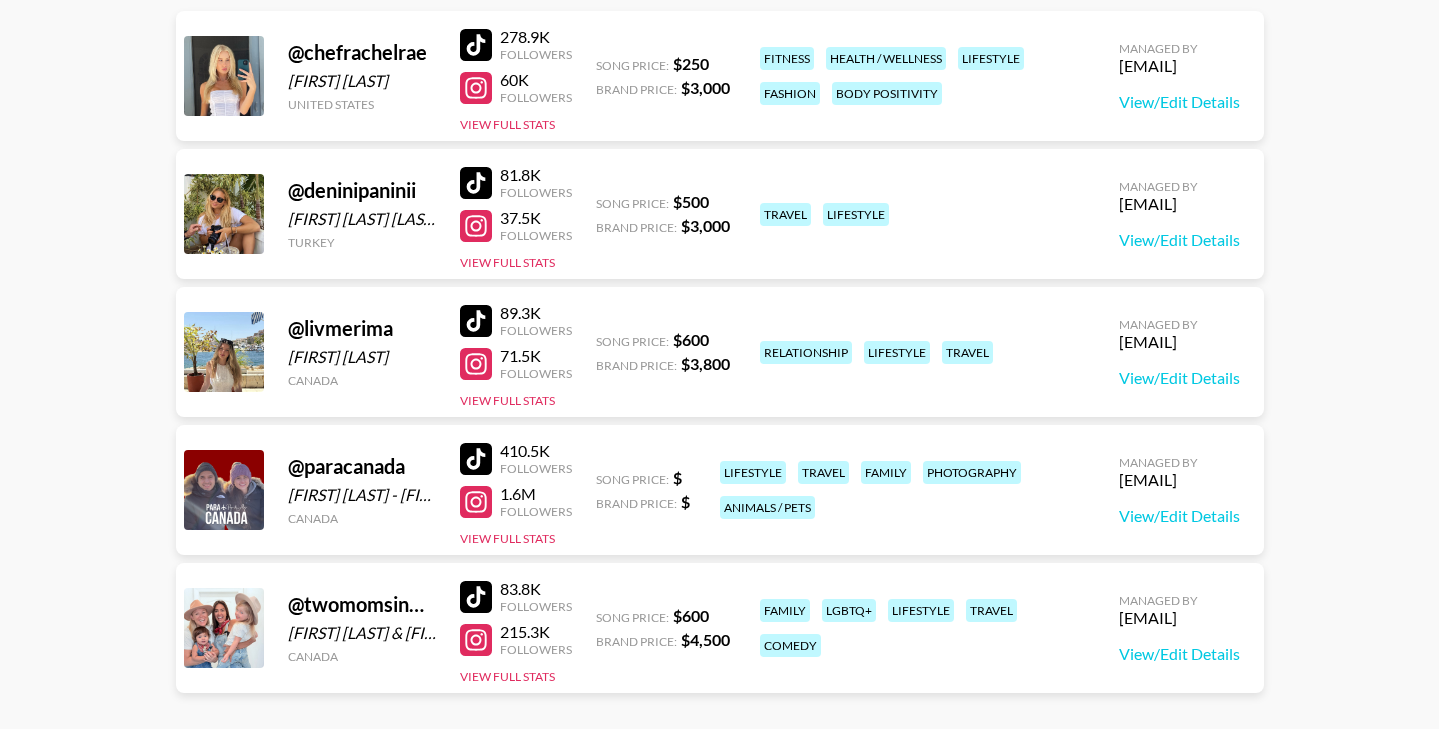 click on "[FIRST] [LAST] 's Roster: Show Hidden/Deleted Creators @ [USERNAME] [FIRST] [LAST] [COUNTRY] [NUMBER]K Followers [NUMBER]K Followers View Full Stats Song Price: $ [NUMBER] Brand Price: $ [NUMBER] fitness health / wellness lifestyle fashion body positivity Managed By [EMAIL] View/Edit Details @ [USERNAME] [FIRST] [LAST] [COUNTRY] [NUMBER]K Followers [NUMBER]K Followers View Full Stats Song Price: $ [NUMBER] Brand Price: $ [NUMBER] travel lifestyle Managed By [EMAIL] View/Edit Details @ [USERNAME] [FIRST] [LAST] [COUNTRY] [NUMBER]K Followers [NUMBER]K Followers View Full Stats Song Price: $ [NUMBER] Brand Price: $ [NUMBER] relationship lifestyle travel Managed By [EMAIL] View/Edit Details @ [USERNAME] [FIRST] [LAST] - [FIRST] [LAST] [COUNTRY] [NUMBER]K Followers [NUMBER]M Followers View Full Stats Song Price: $ Brand Price: $ lifestyle travel family photography animals / pets Managed By [EMAIL] View/Edit Details @ [USERNAME] [FIRST] [LAST] & [FIRST] [LAST]  $" at bounding box center [719, 268] 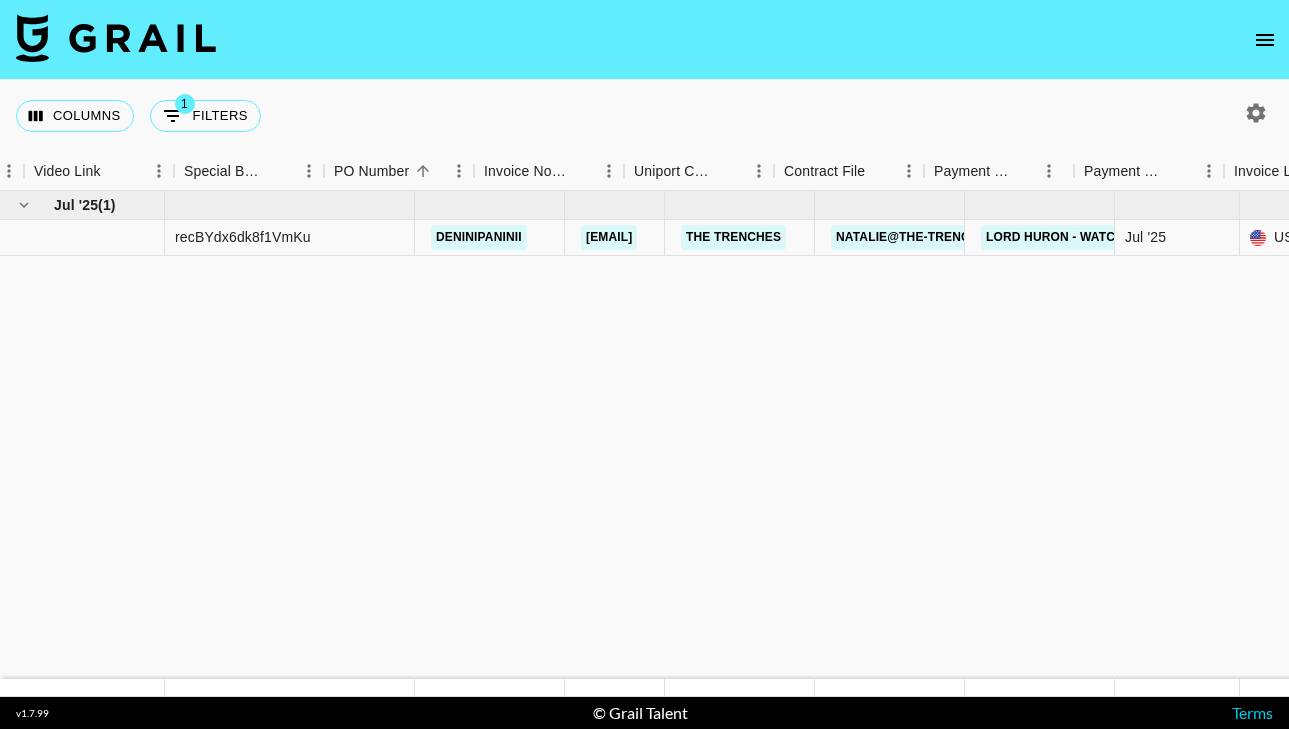 scroll, scrollTop: 0, scrollLeft: 0, axis: both 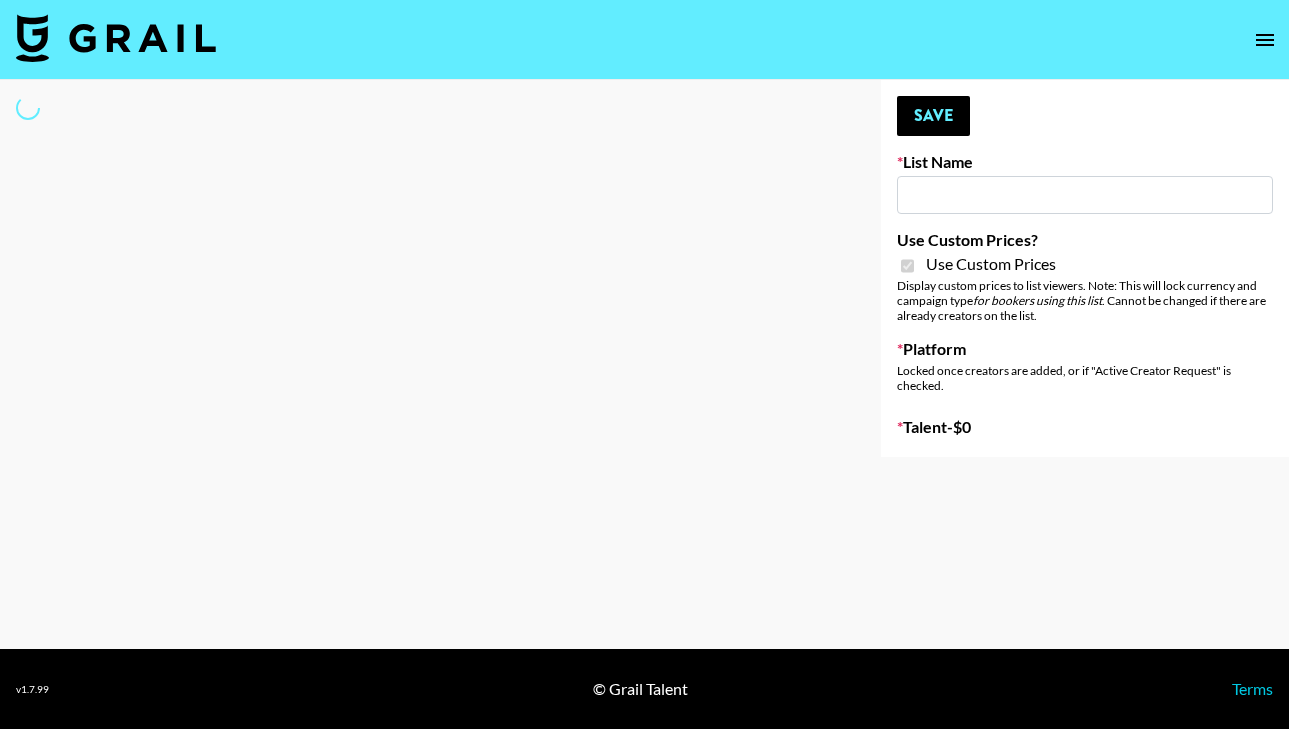 type on "AirBrush Glow Filter - USA - IG" 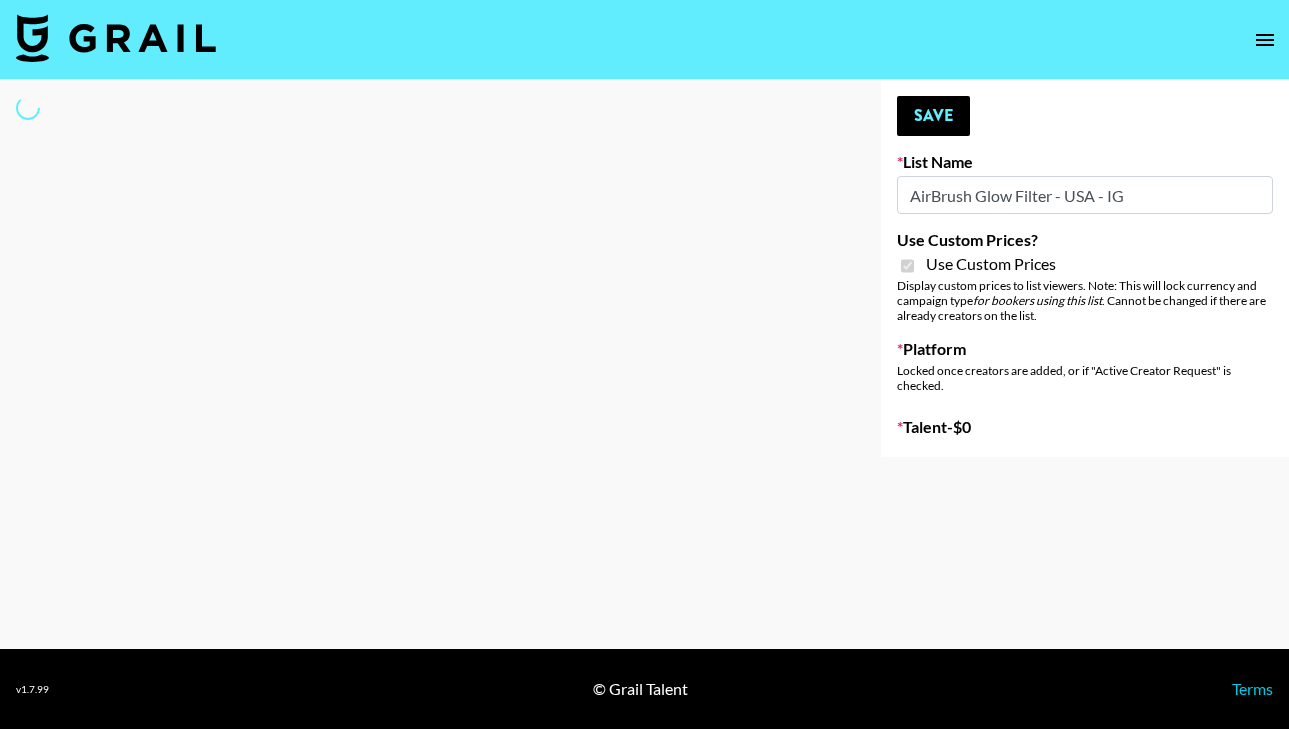 select on "Brand" 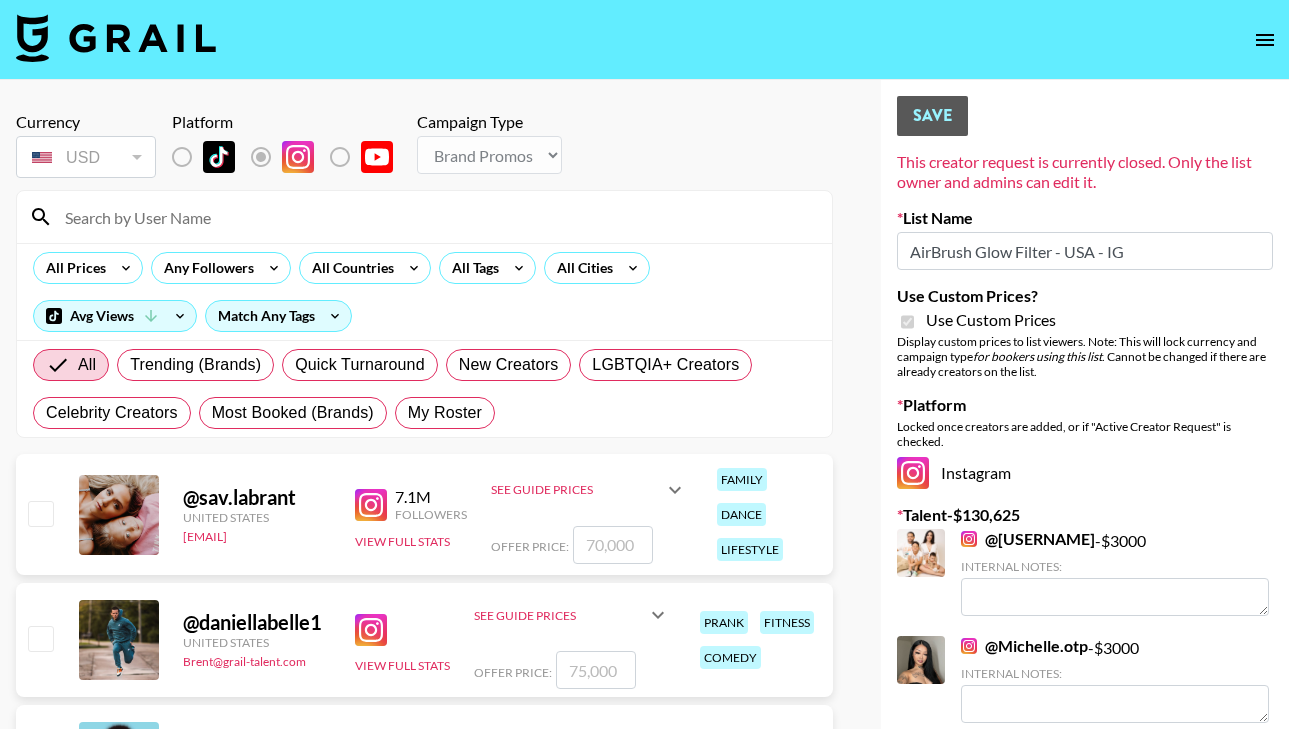 drag, startPoint x: 911, startPoint y: 250, endPoint x: 1147, endPoint y: 251, distance: 236.00212 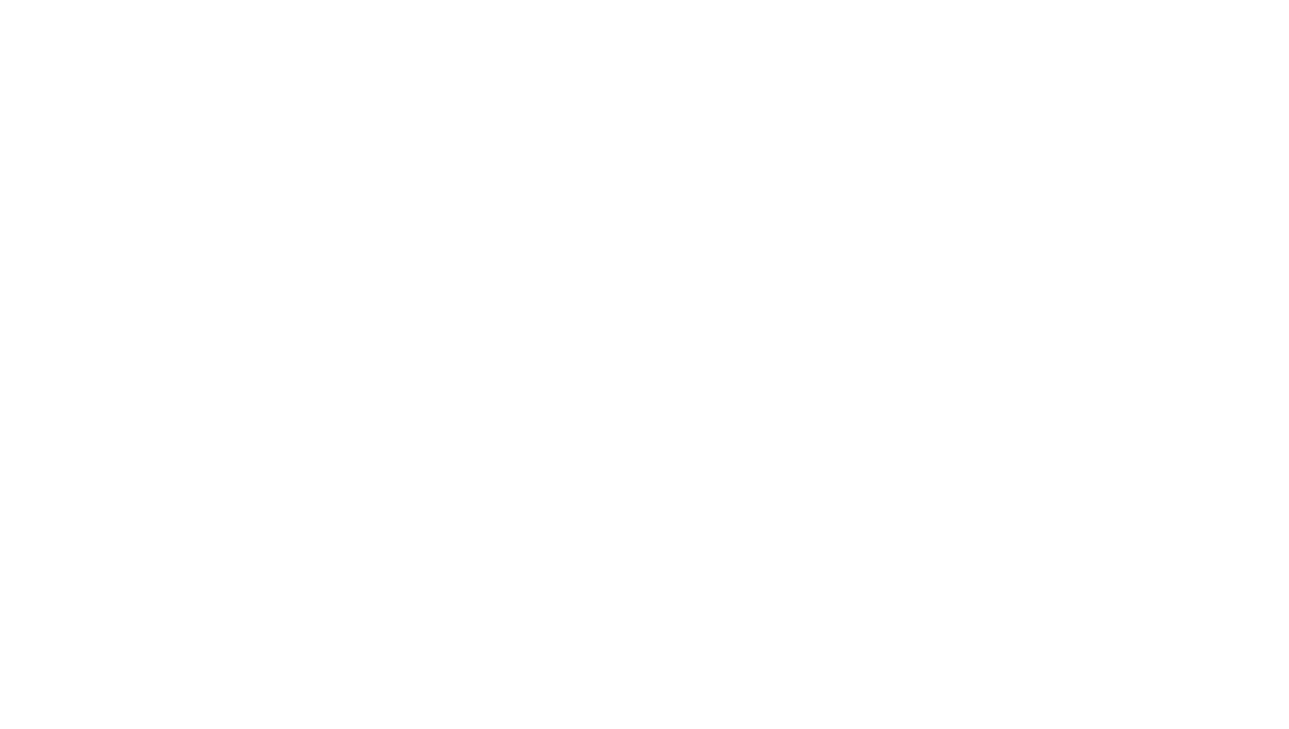 scroll, scrollTop: 0, scrollLeft: 0, axis: both 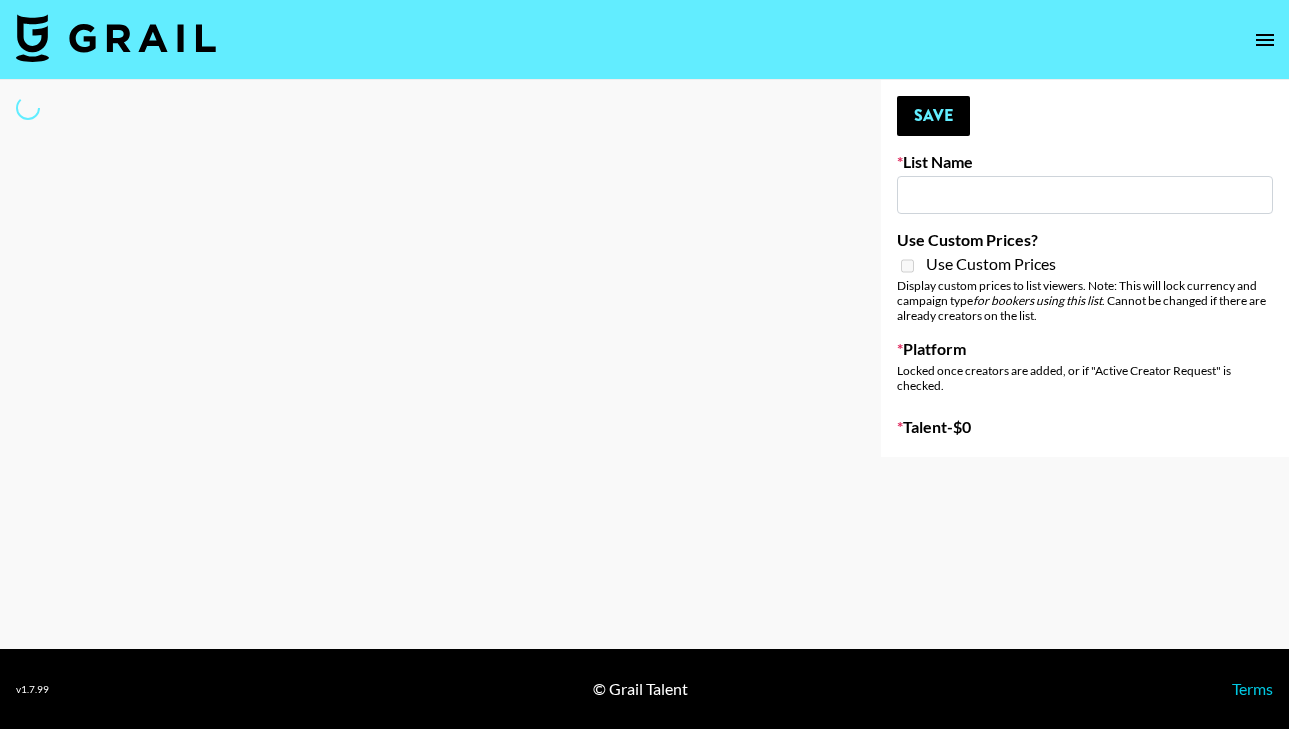 click at bounding box center (1085, 195) 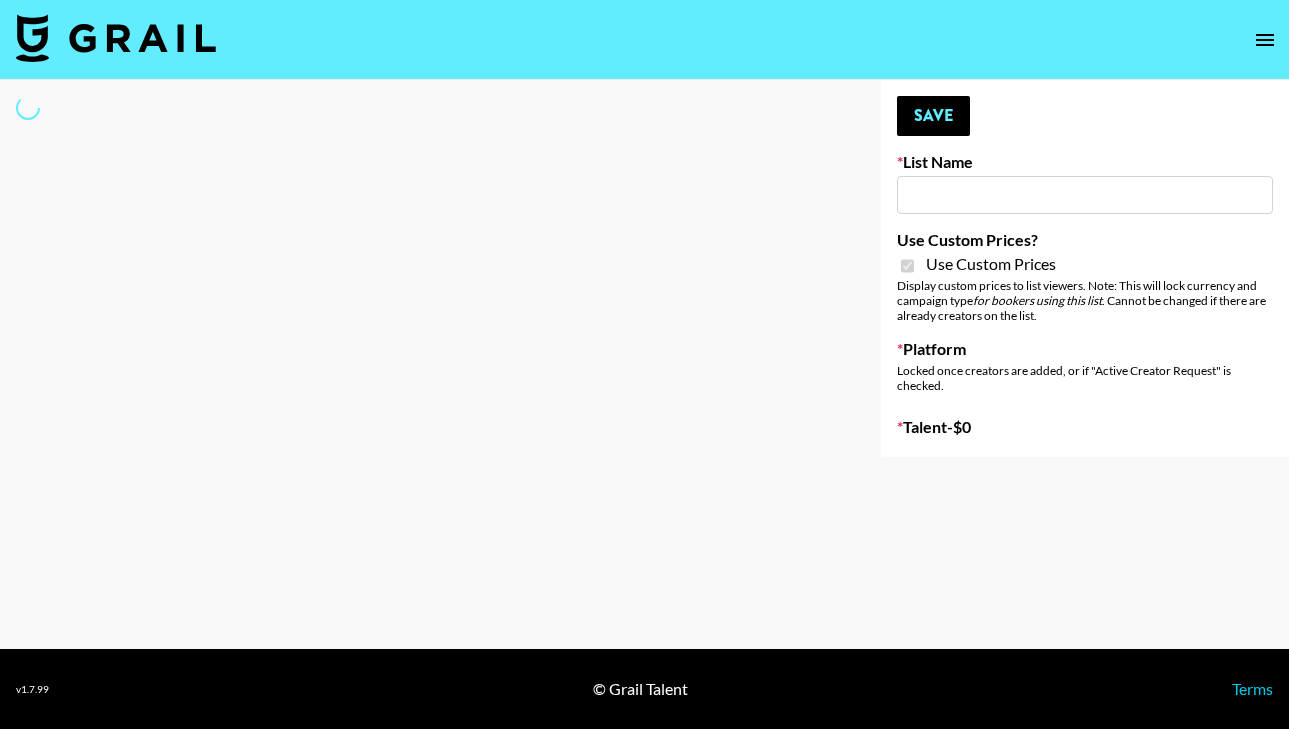 type on "Preply" 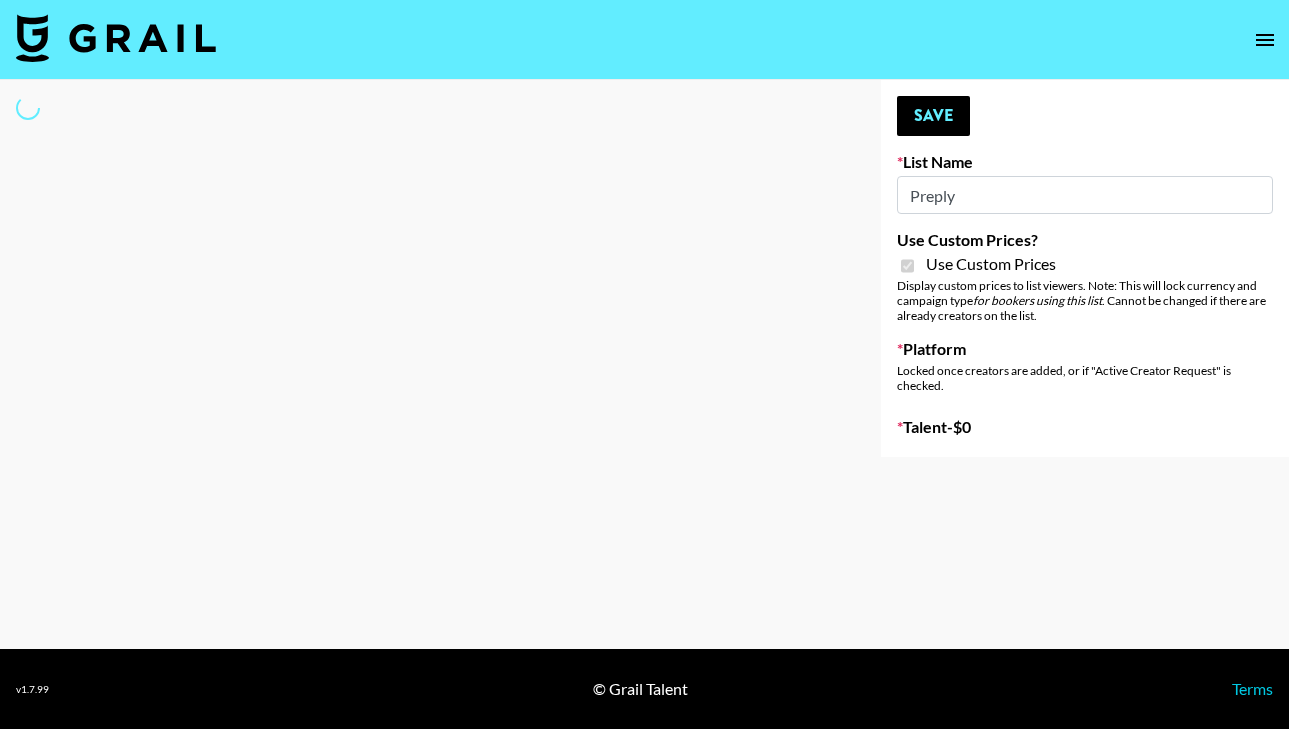 select on "Brand" 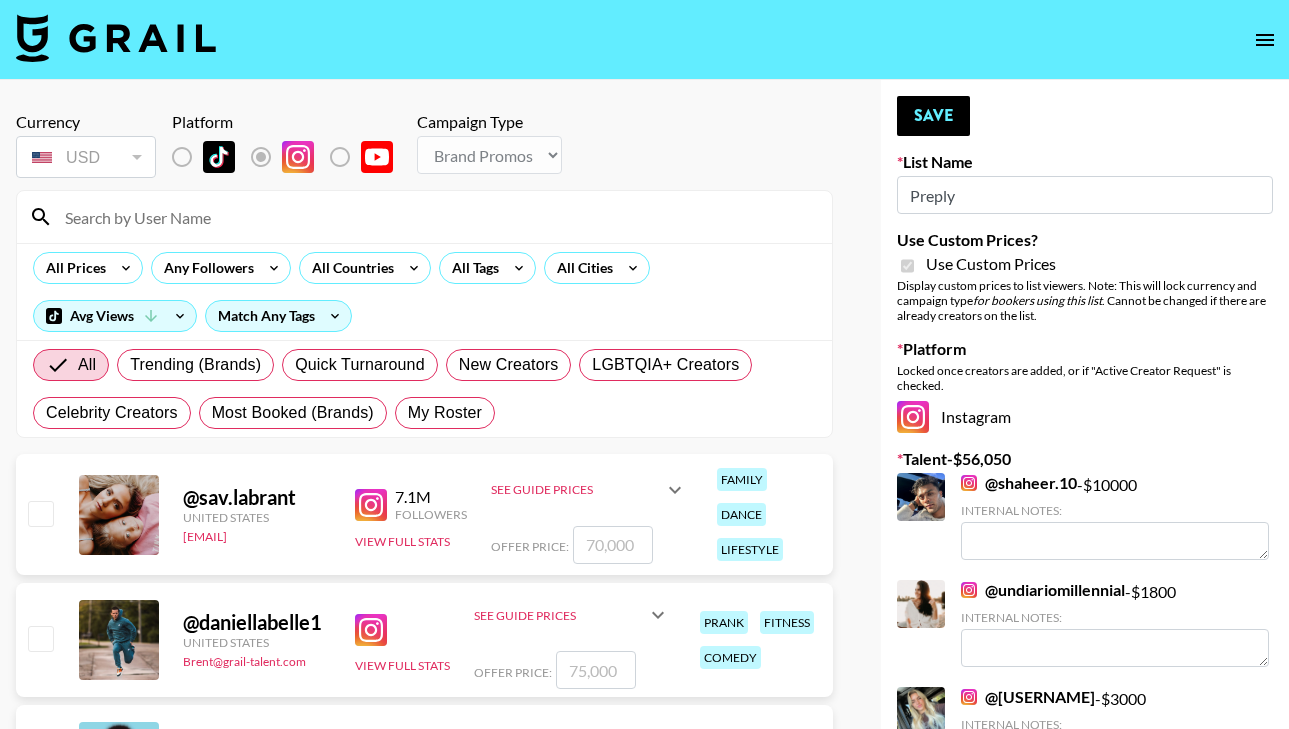 click at bounding box center [436, 217] 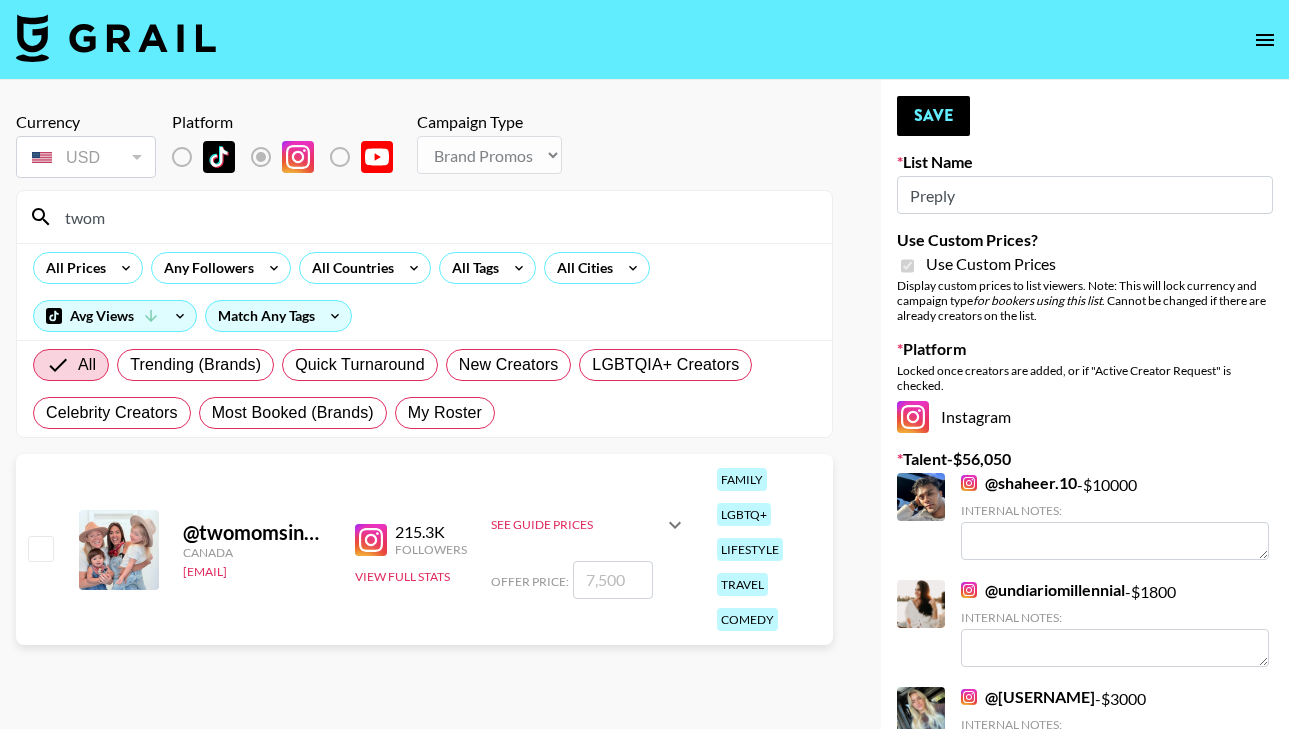 type on "twom" 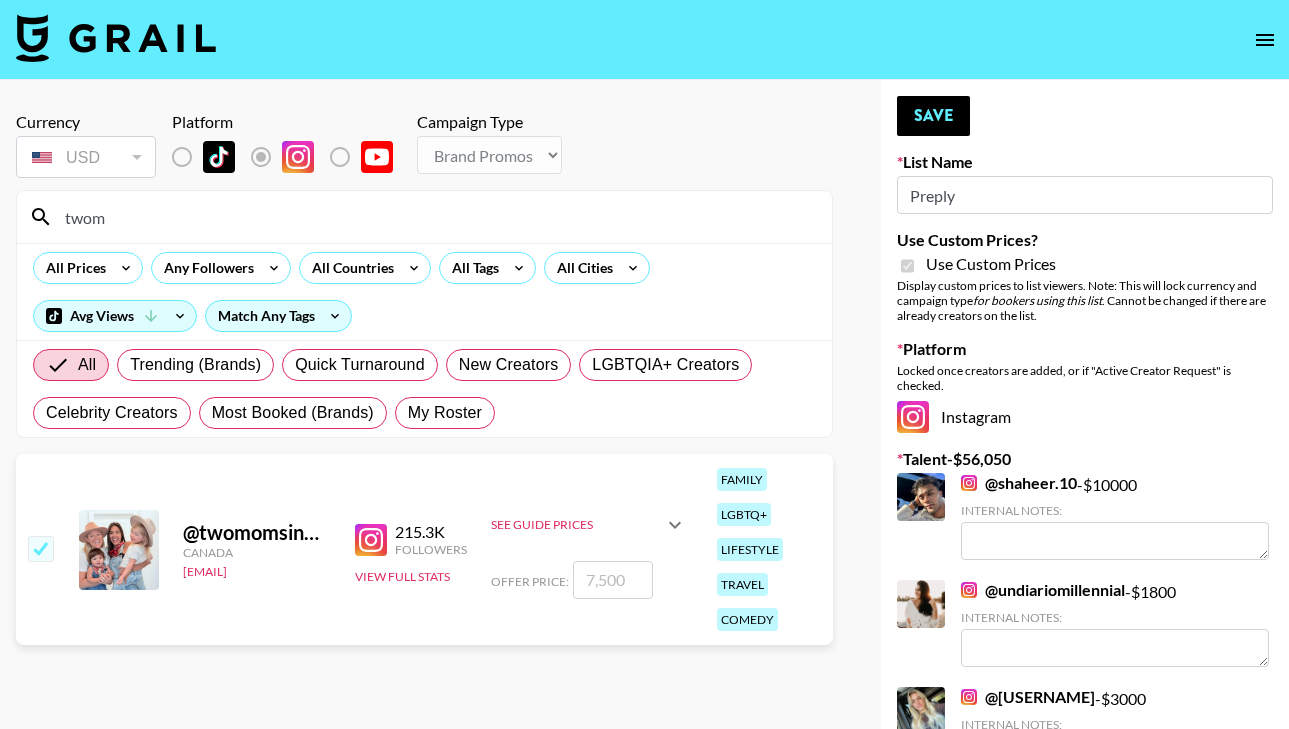 checkbox on "true" 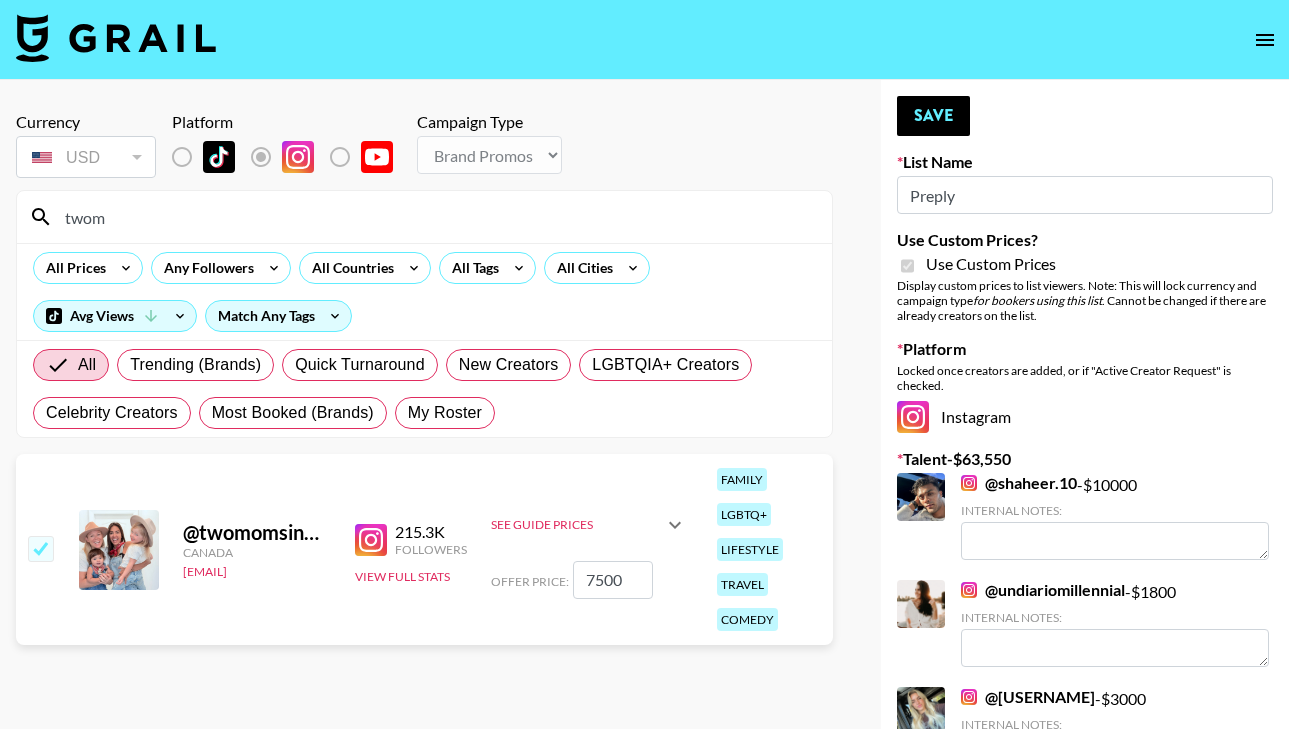 drag, startPoint x: 634, startPoint y: 576, endPoint x: 578, endPoint y: 564, distance: 57.271286 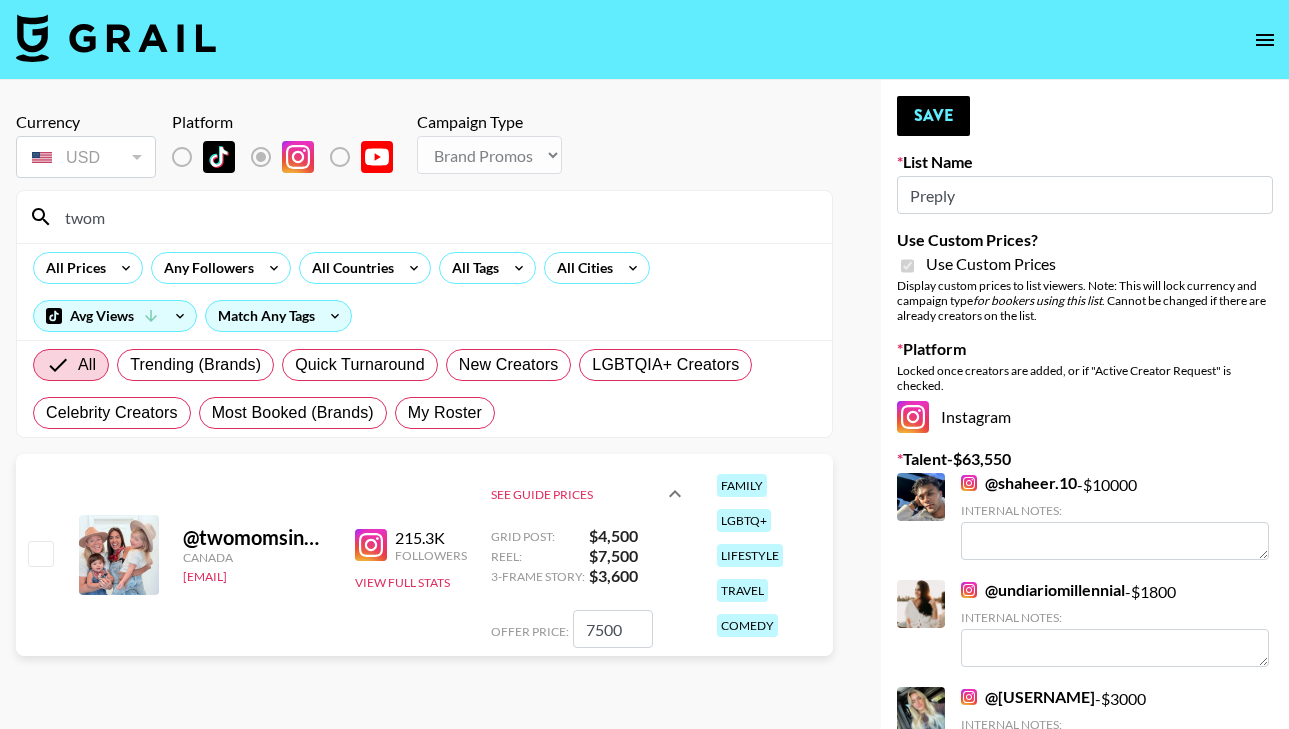 checkbox on "false" 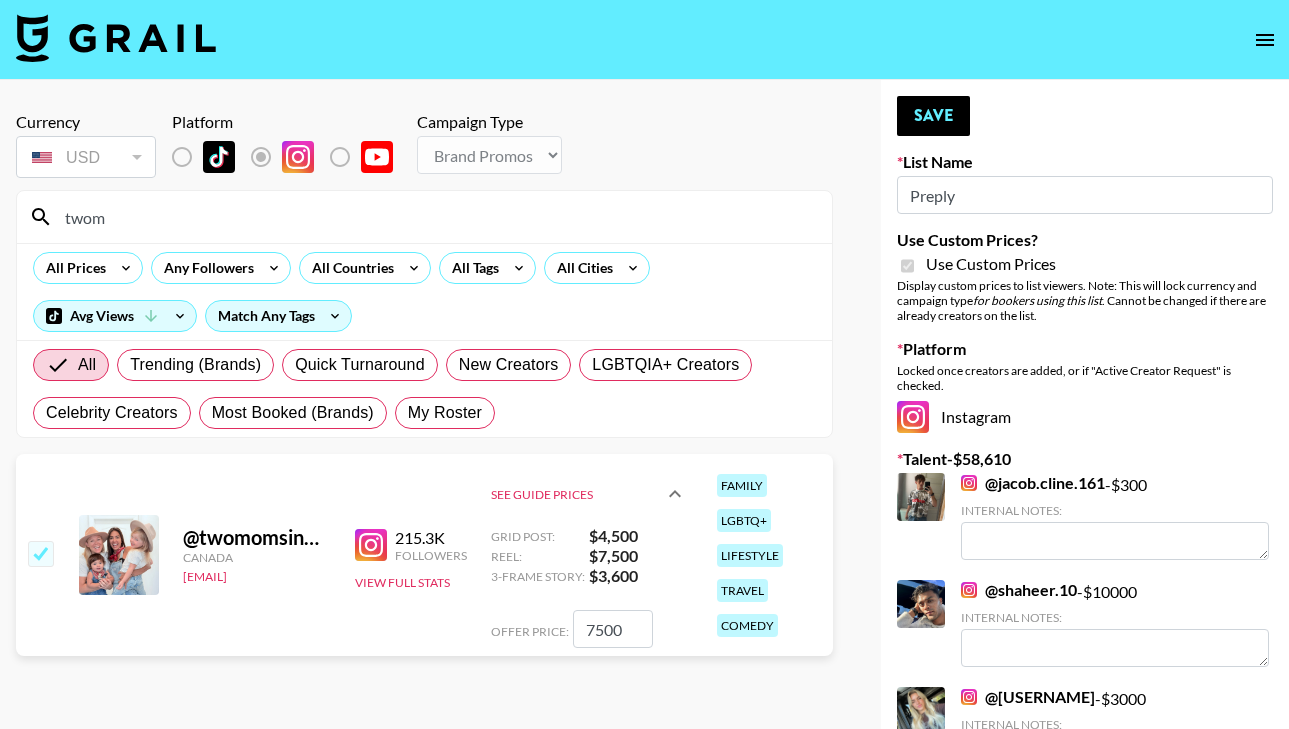 type on "5" 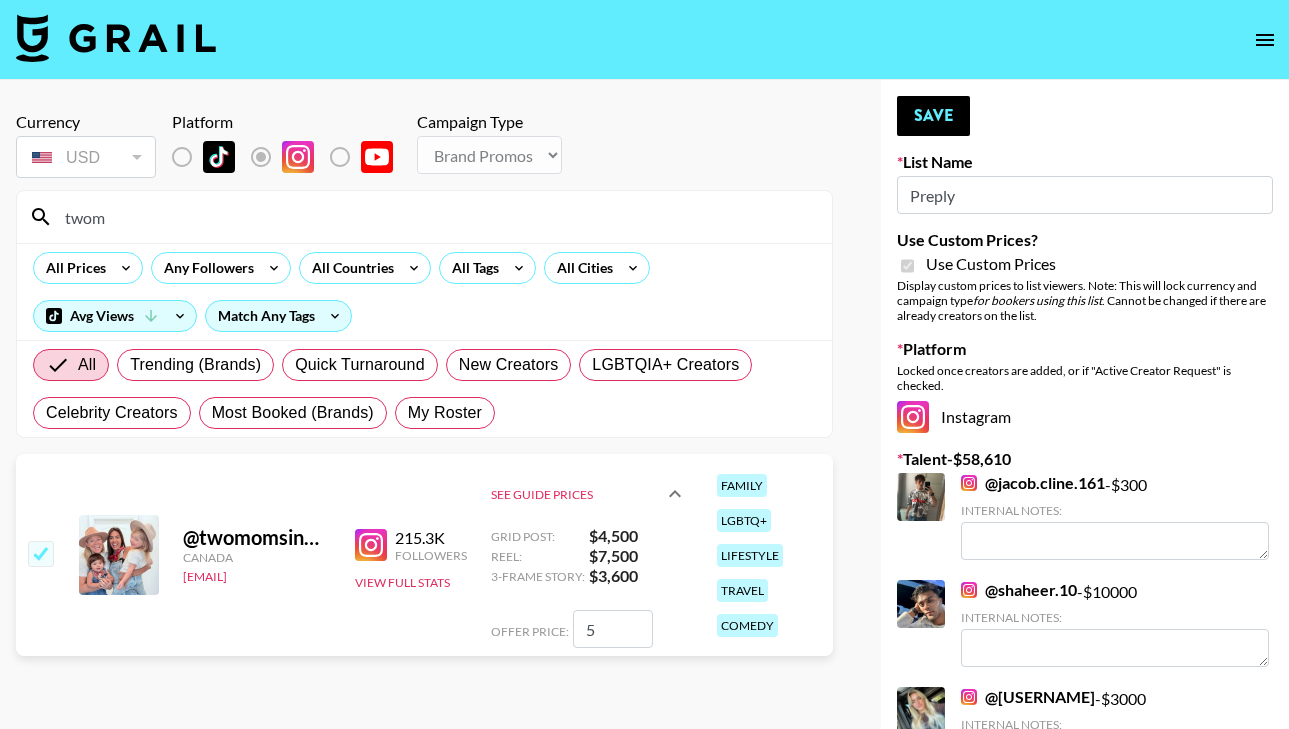checkbox on "true" 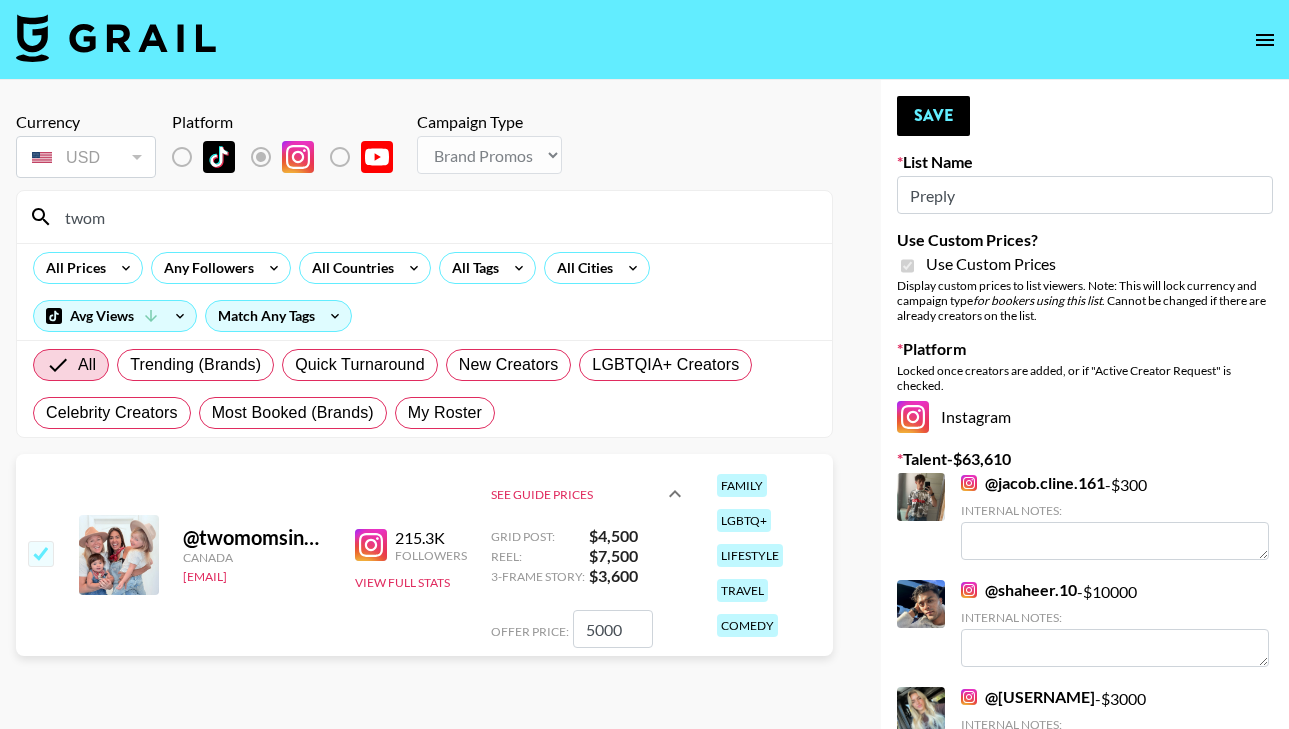 type on "5000" 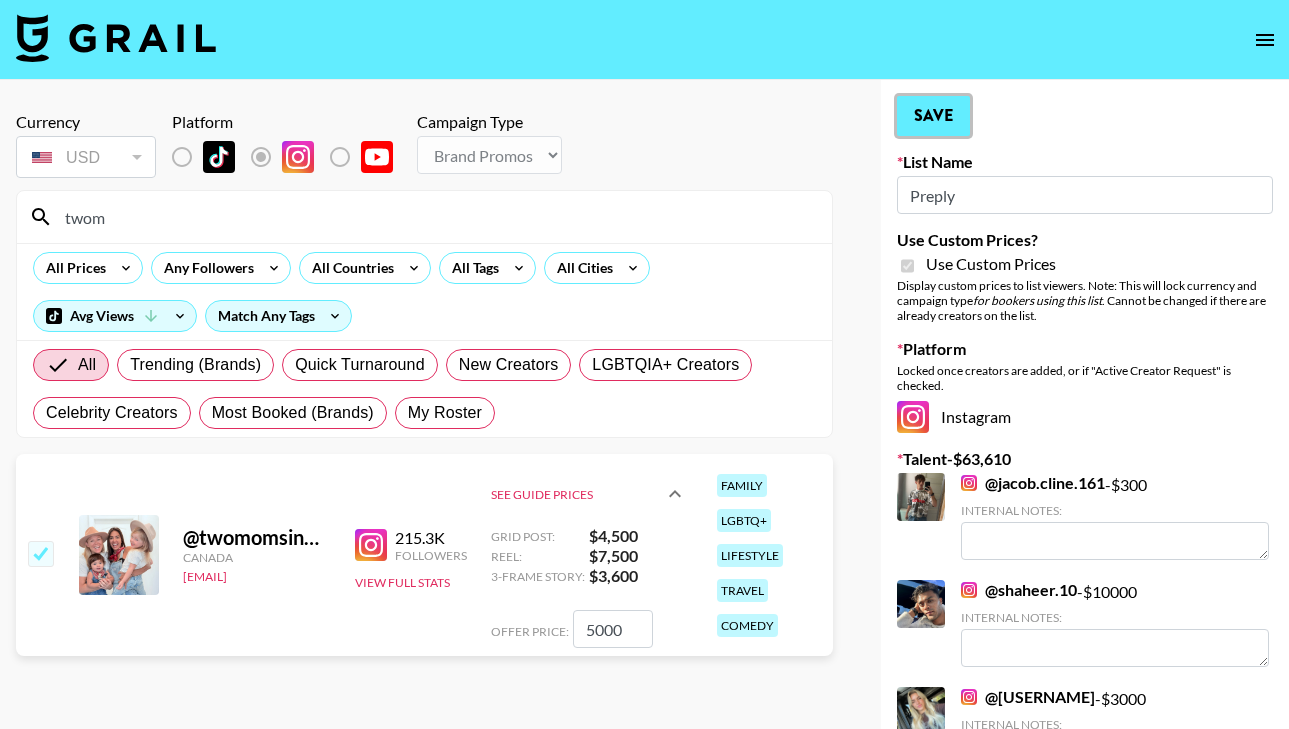 click on "Save" at bounding box center (933, 116) 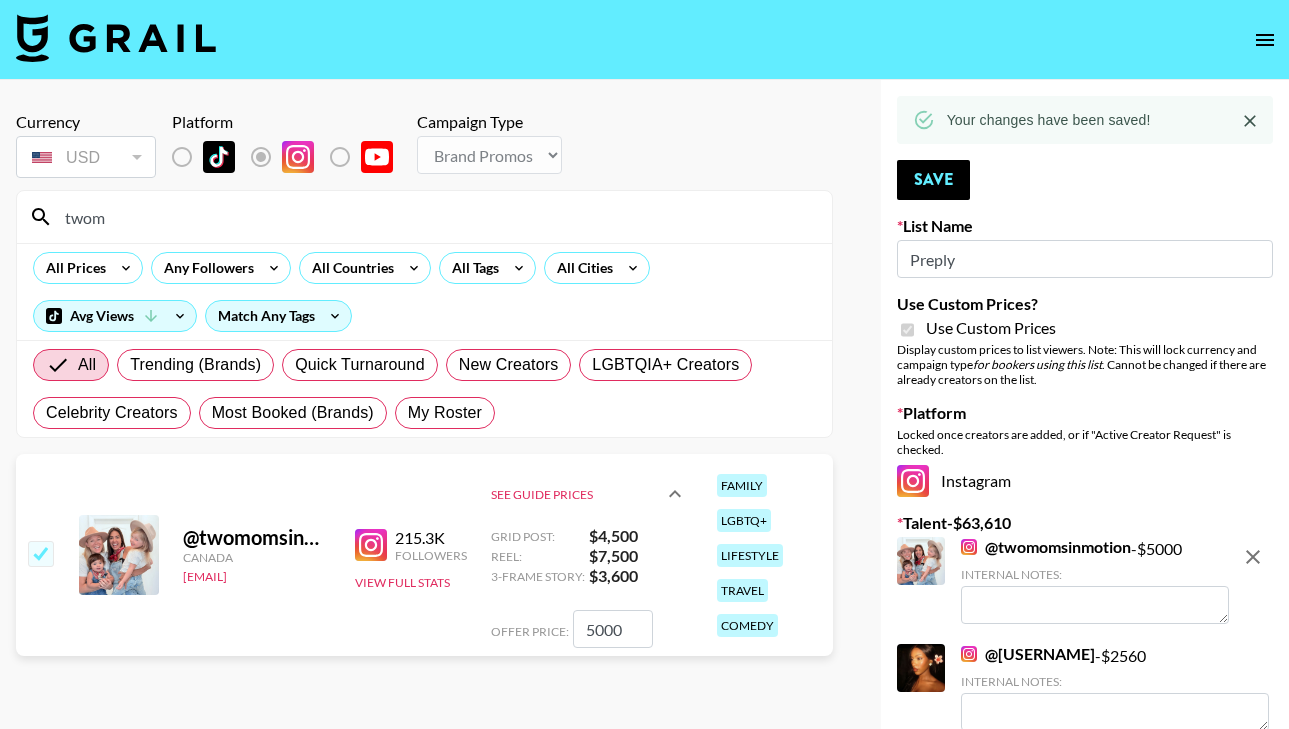 drag, startPoint x: 981, startPoint y: 263, endPoint x: 875, endPoint y: 254, distance: 106.381386 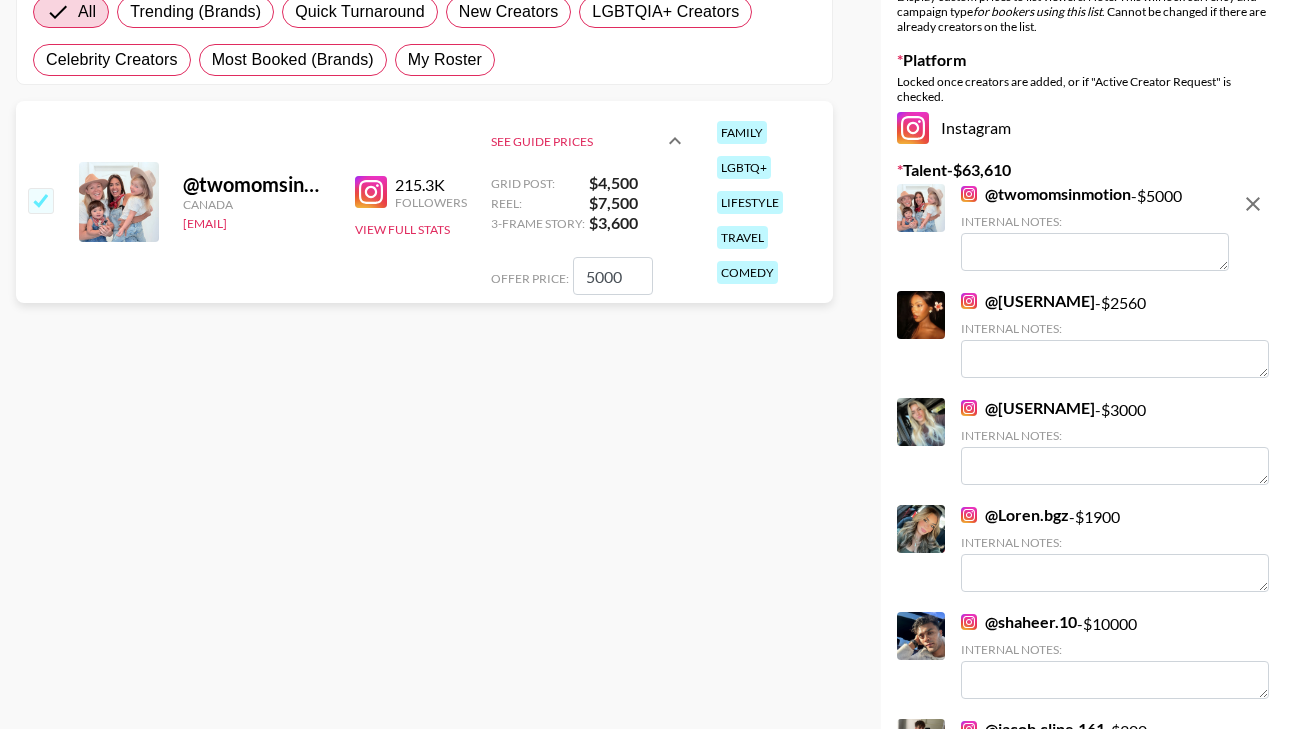 scroll, scrollTop: 0, scrollLeft: 0, axis: both 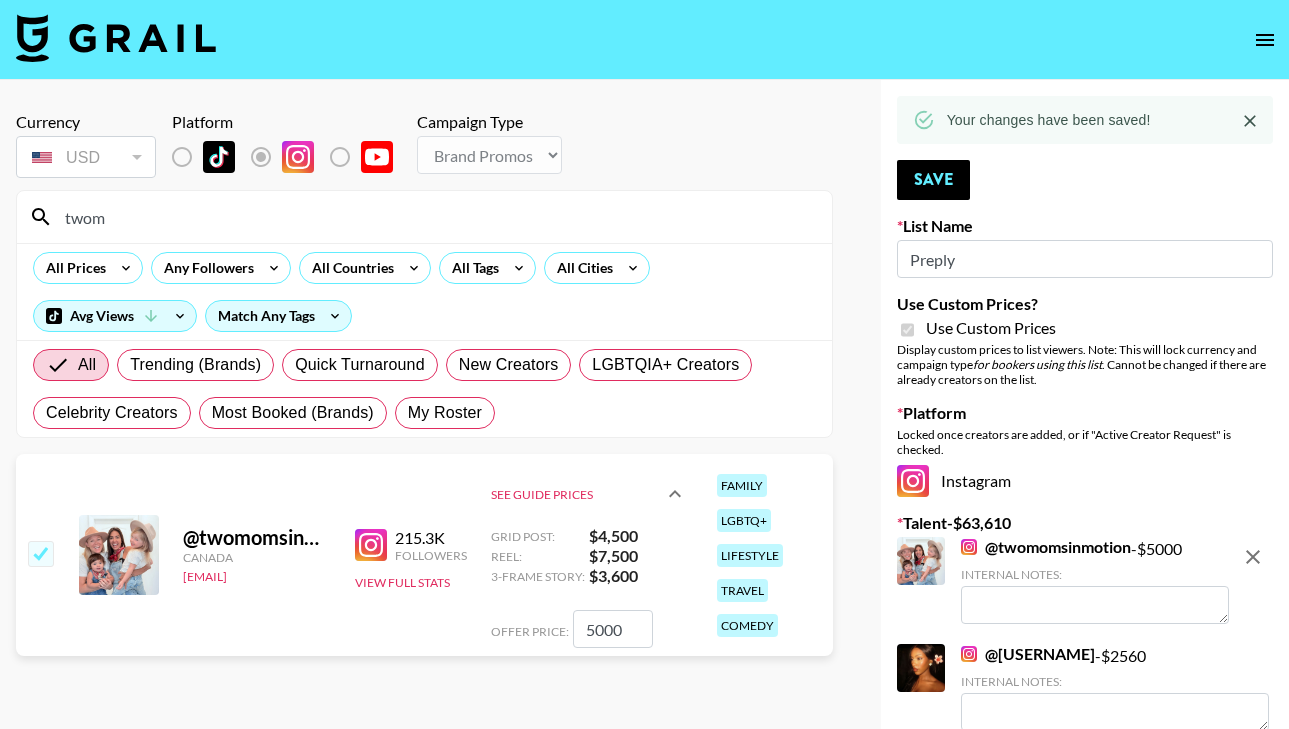 click on "Currency USD USD ​ Platform Campaign Type Choose Type... Song Promos Brand Promos" at bounding box center [424, 147] 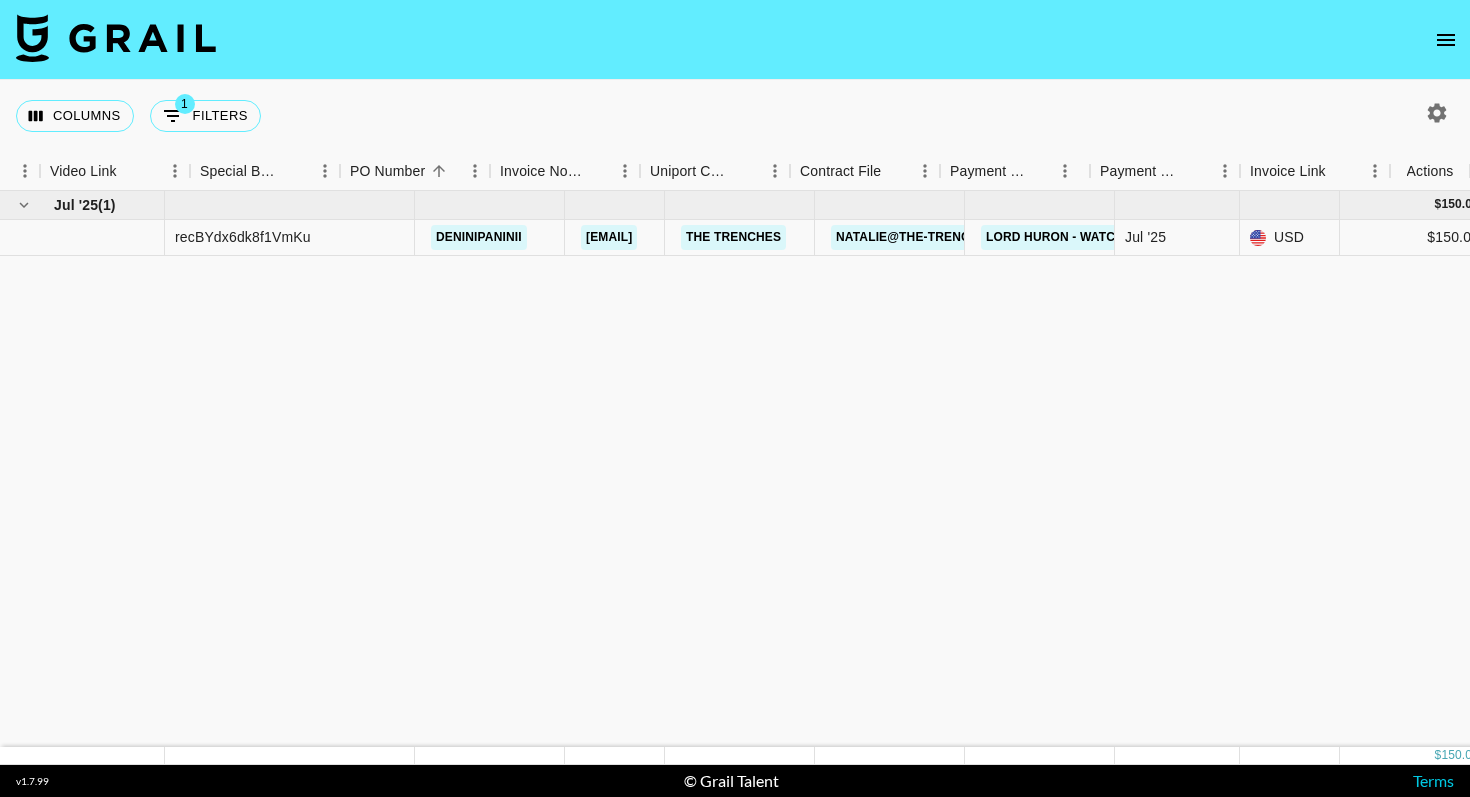 scroll, scrollTop: 0, scrollLeft: 0, axis: both 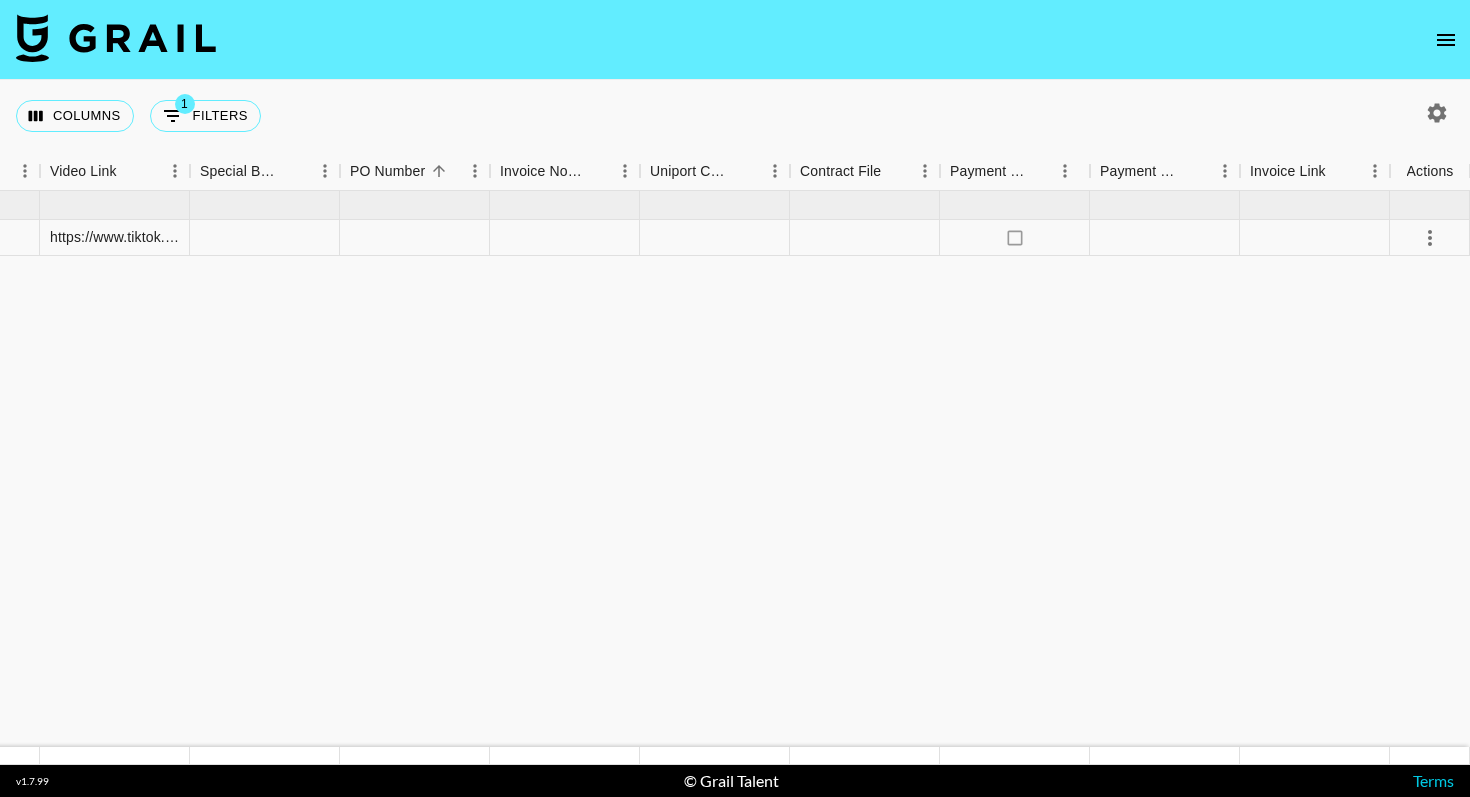 click 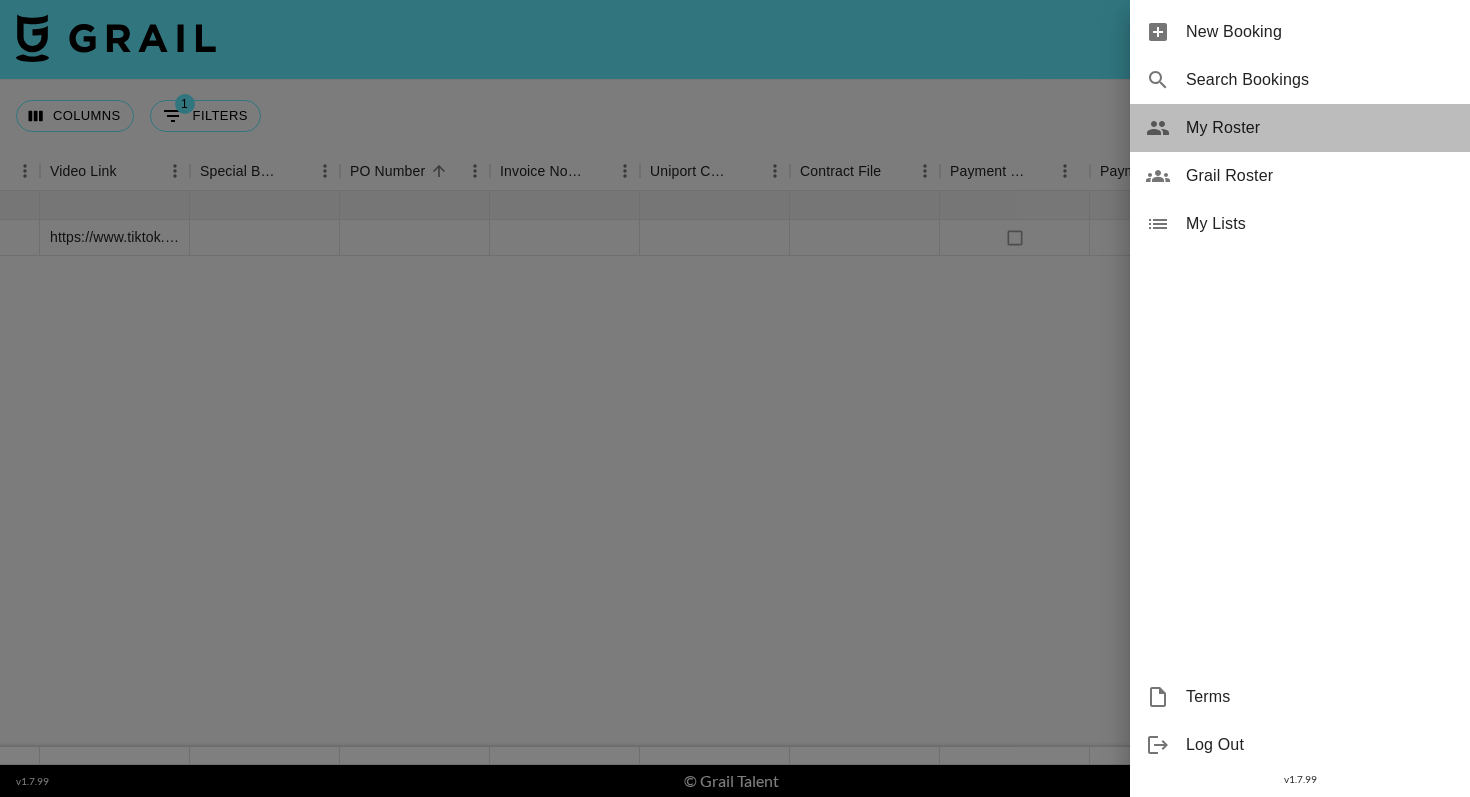 click on "My Roster" at bounding box center [1320, 128] 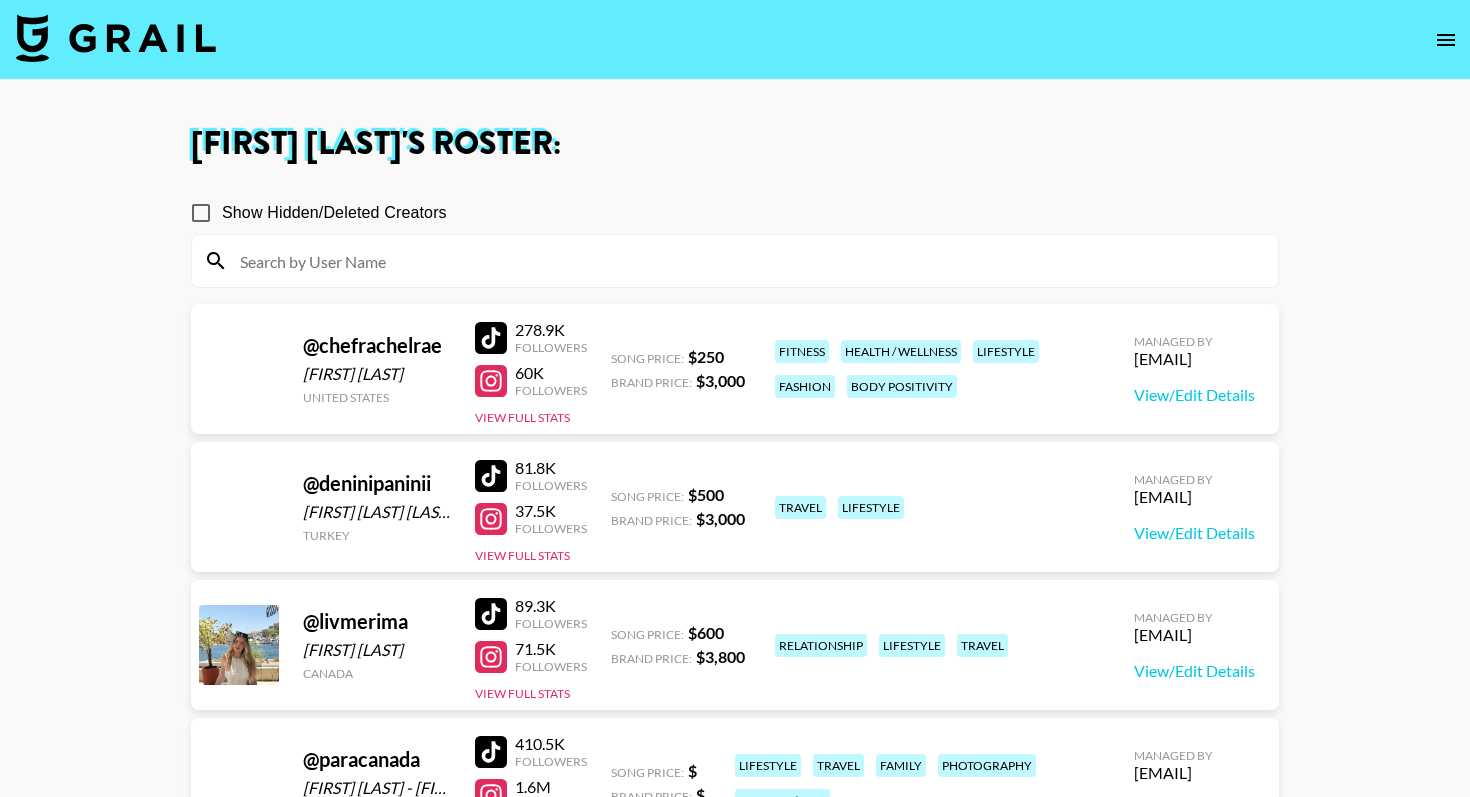 scroll, scrollTop: 325, scrollLeft: 0, axis: vertical 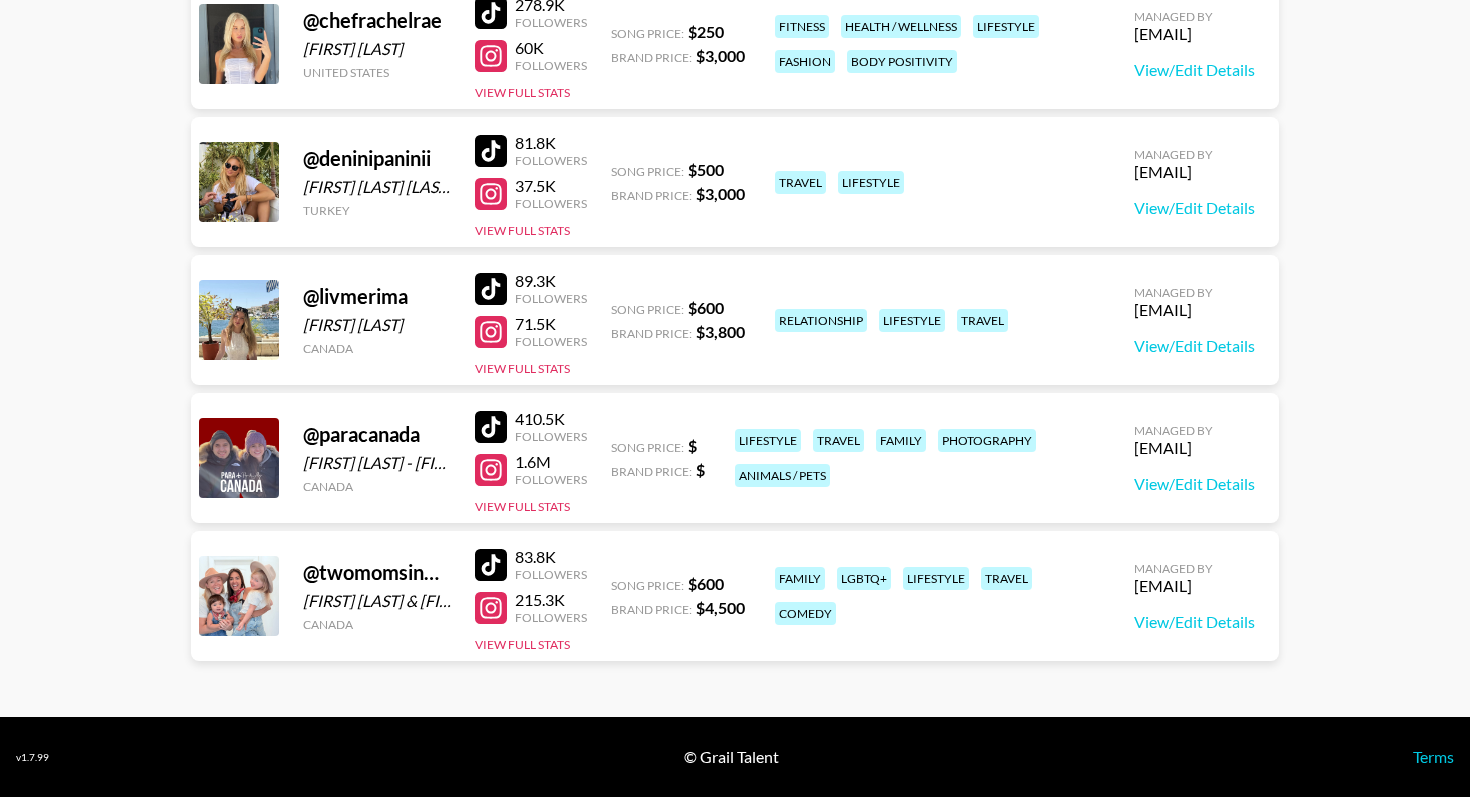 click at bounding box center [491, 470] 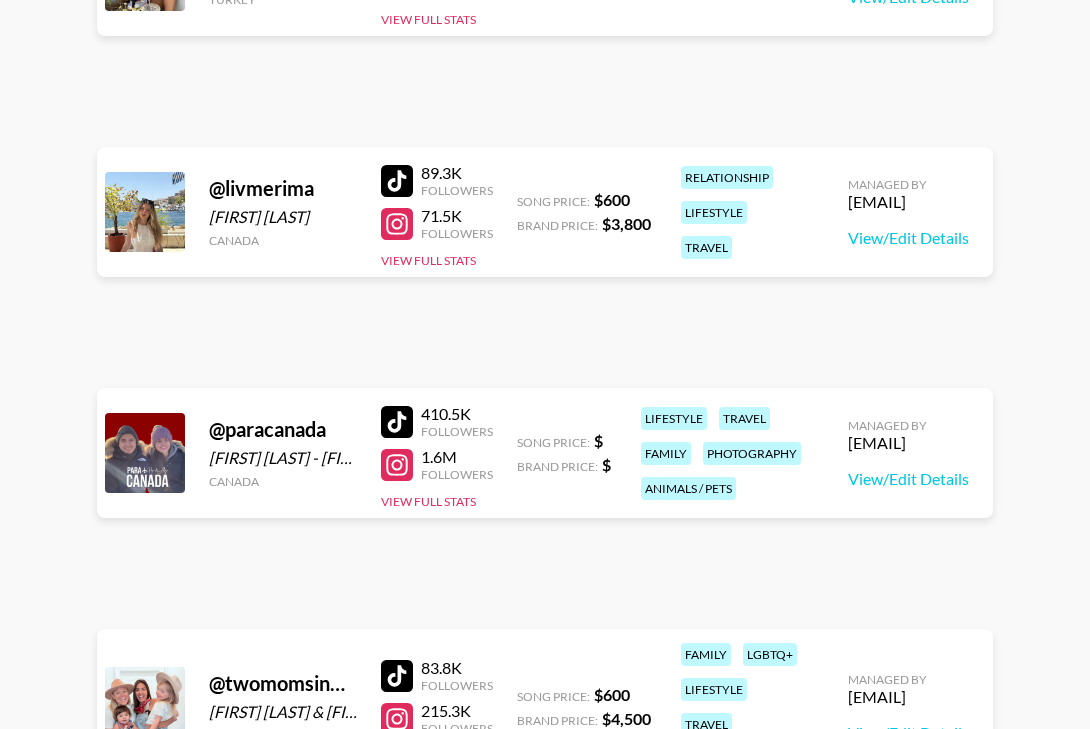 scroll, scrollTop: 654, scrollLeft: 0, axis: vertical 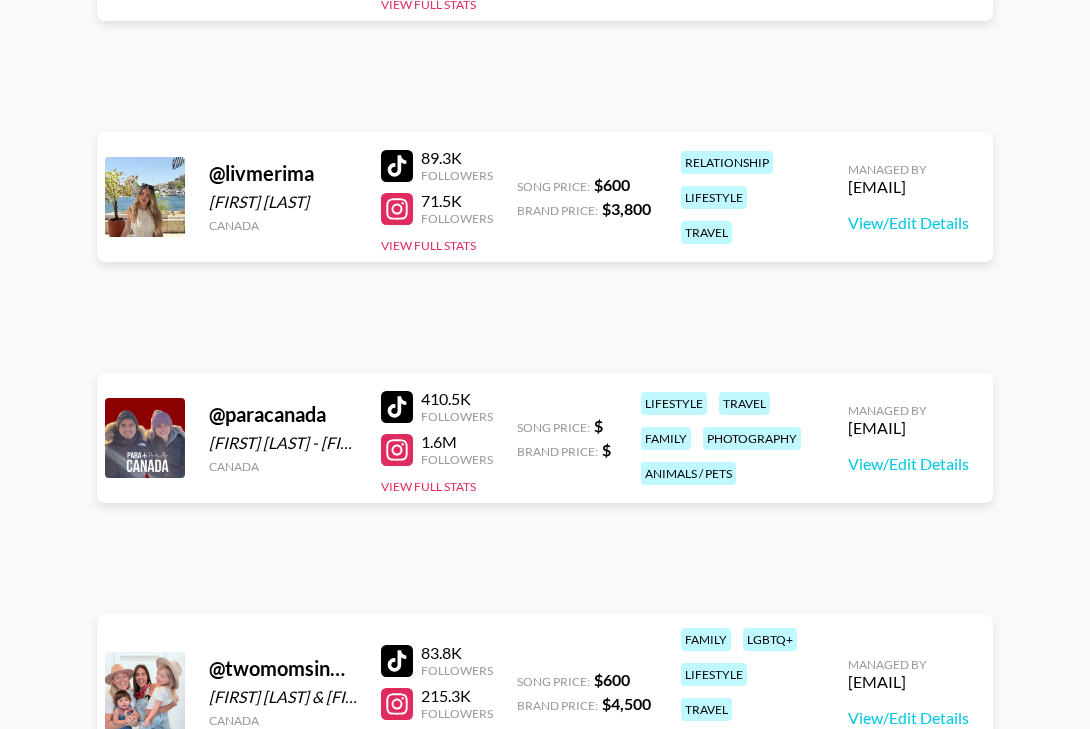 click at bounding box center [397, 407] 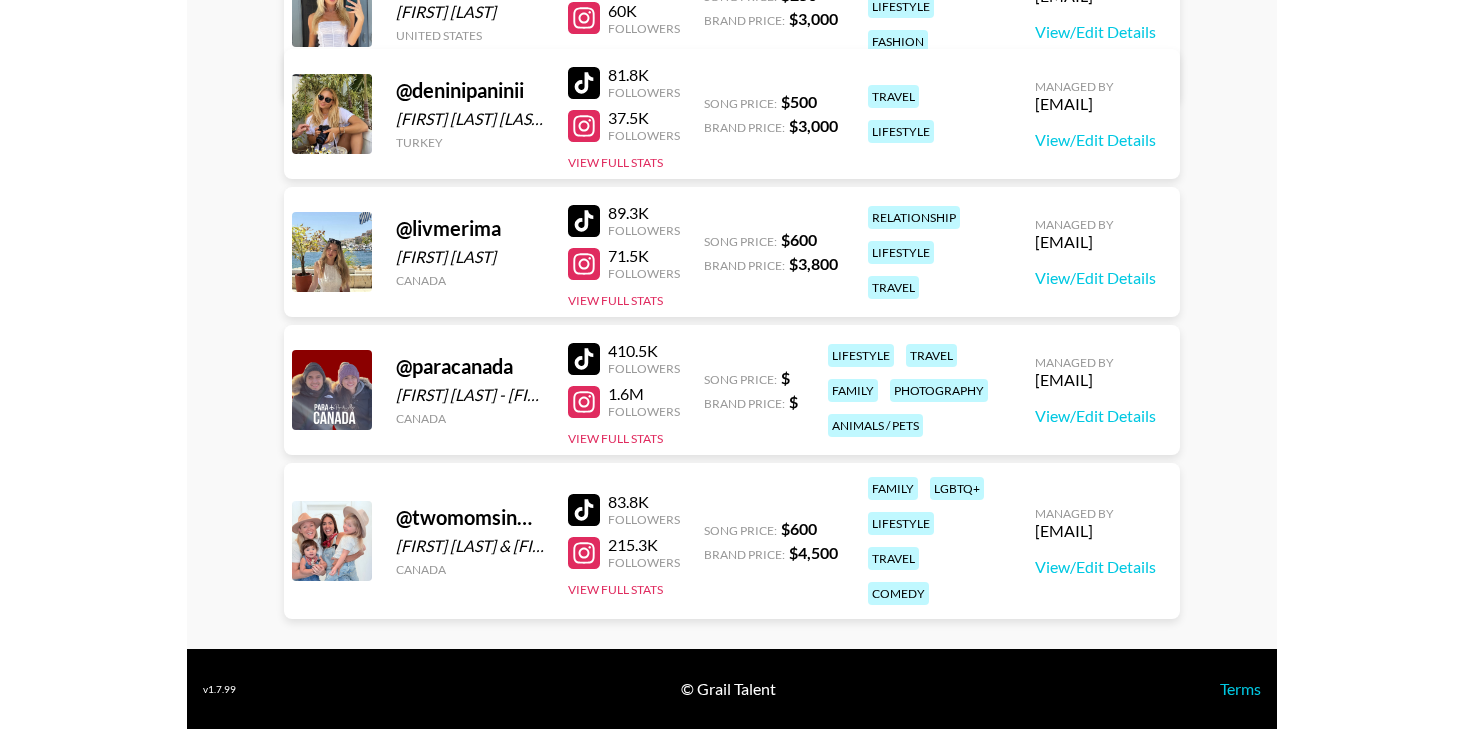 scroll, scrollTop: 393, scrollLeft: 0, axis: vertical 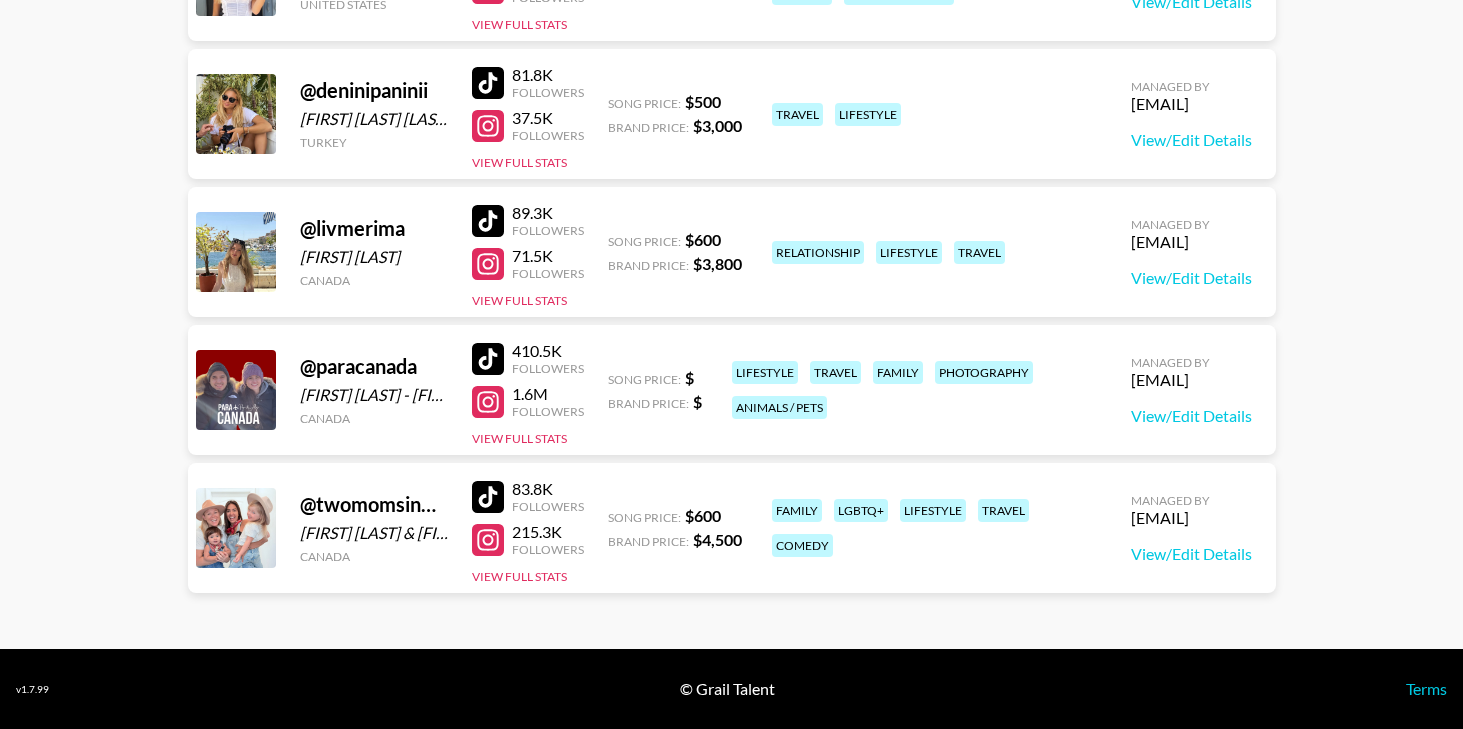 click on "@ twomomsinmotion" at bounding box center (374, 504) 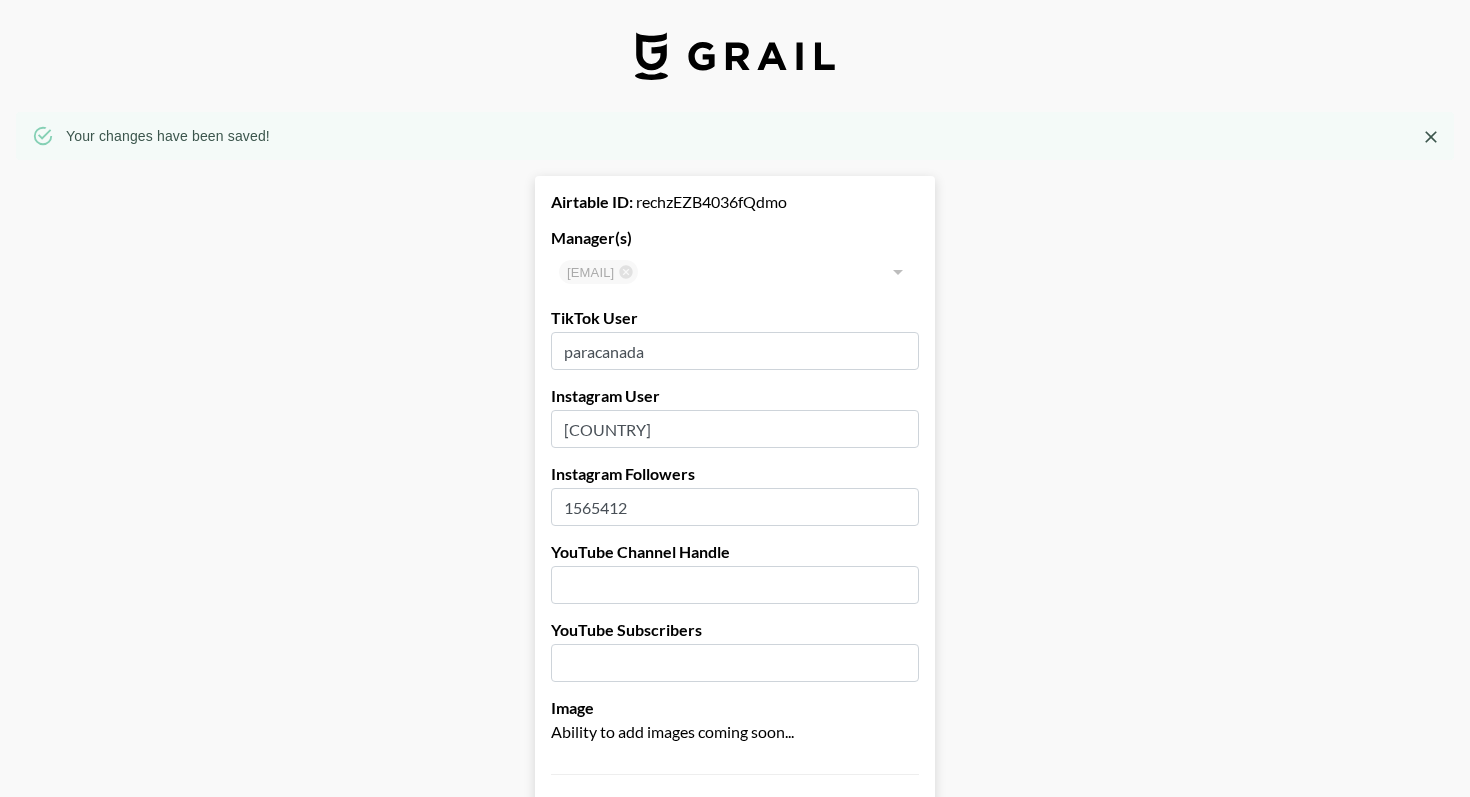 select on "USD" 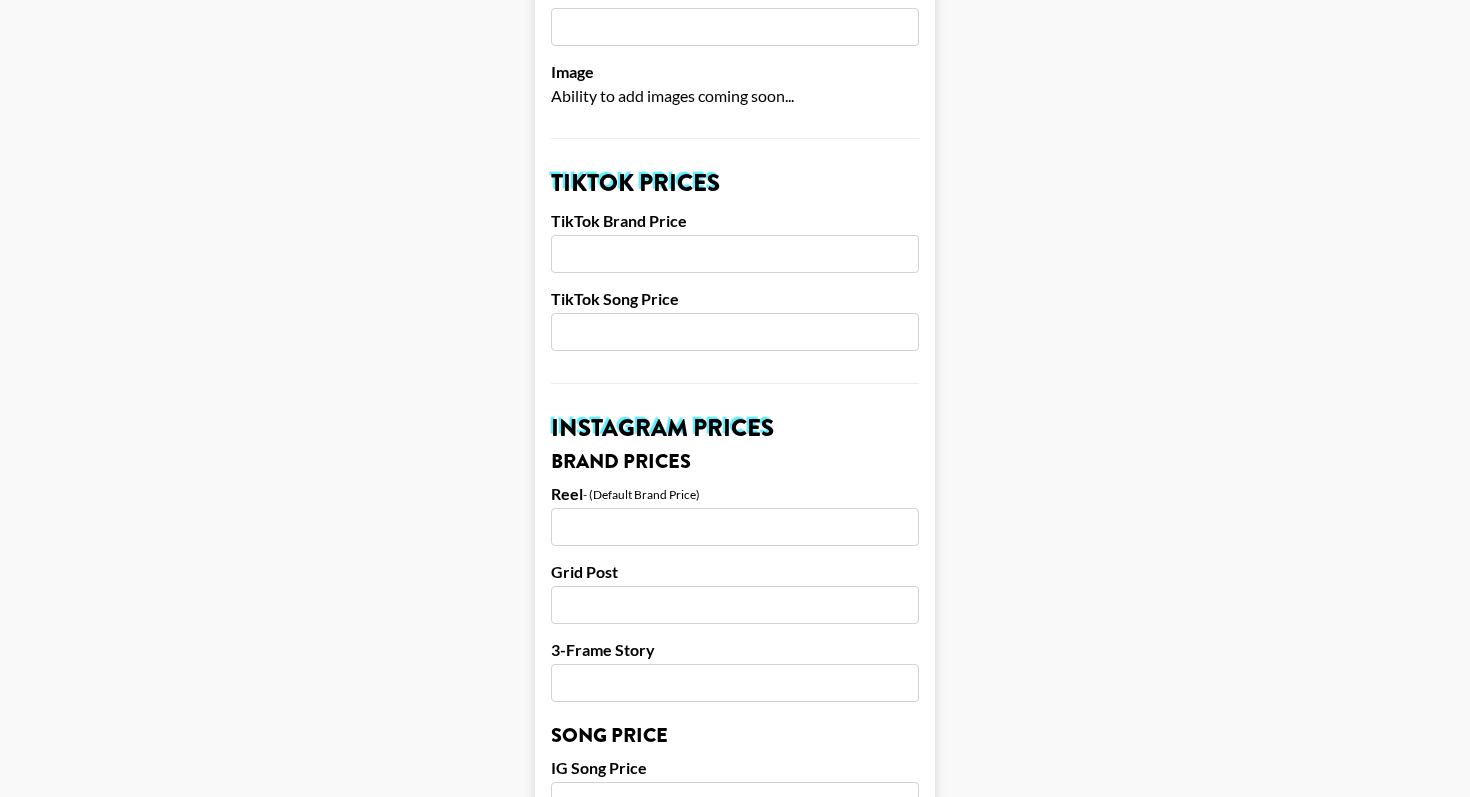 scroll, scrollTop: 0, scrollLeft: 0, axis: both 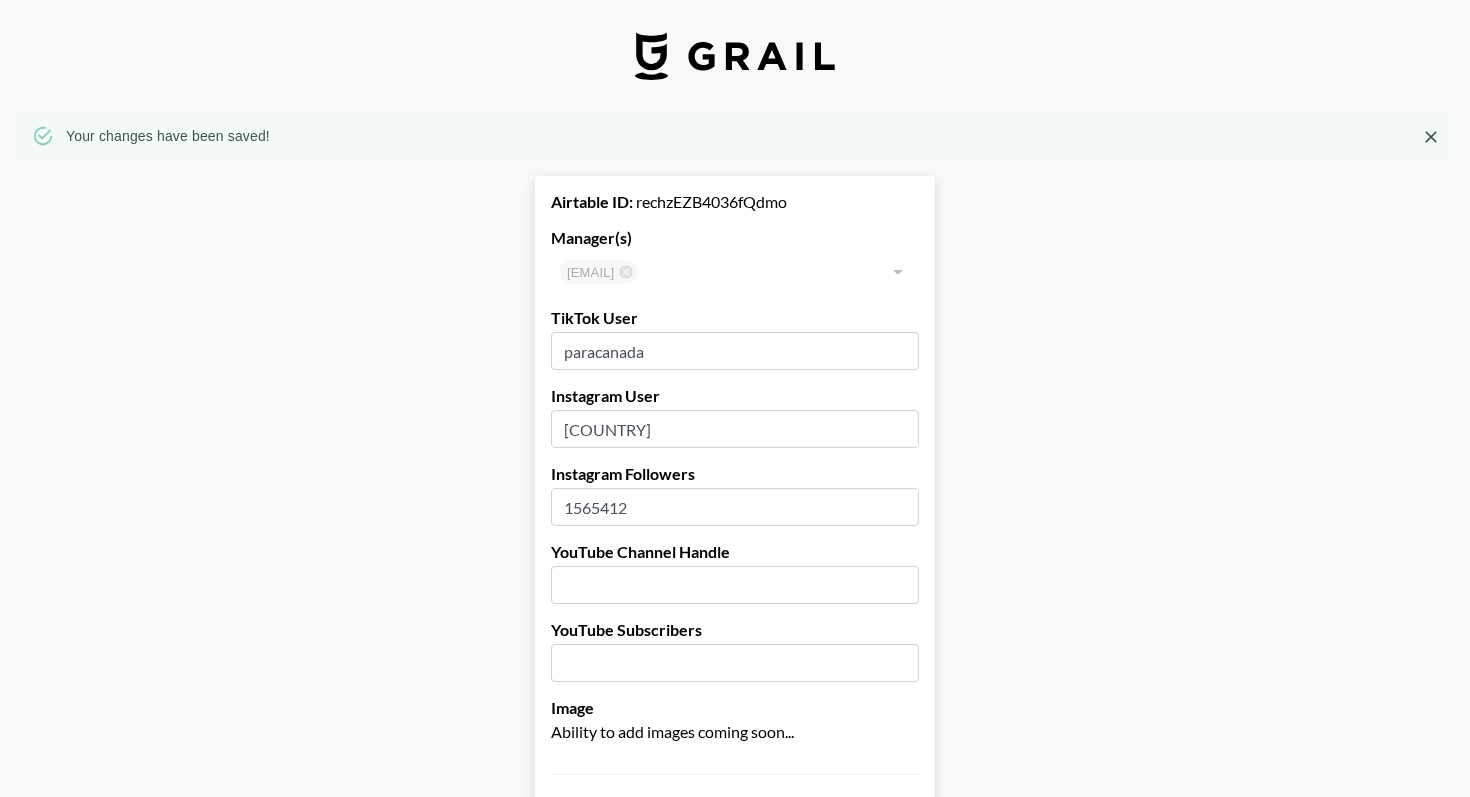 click at bounding box center [1431, 137] 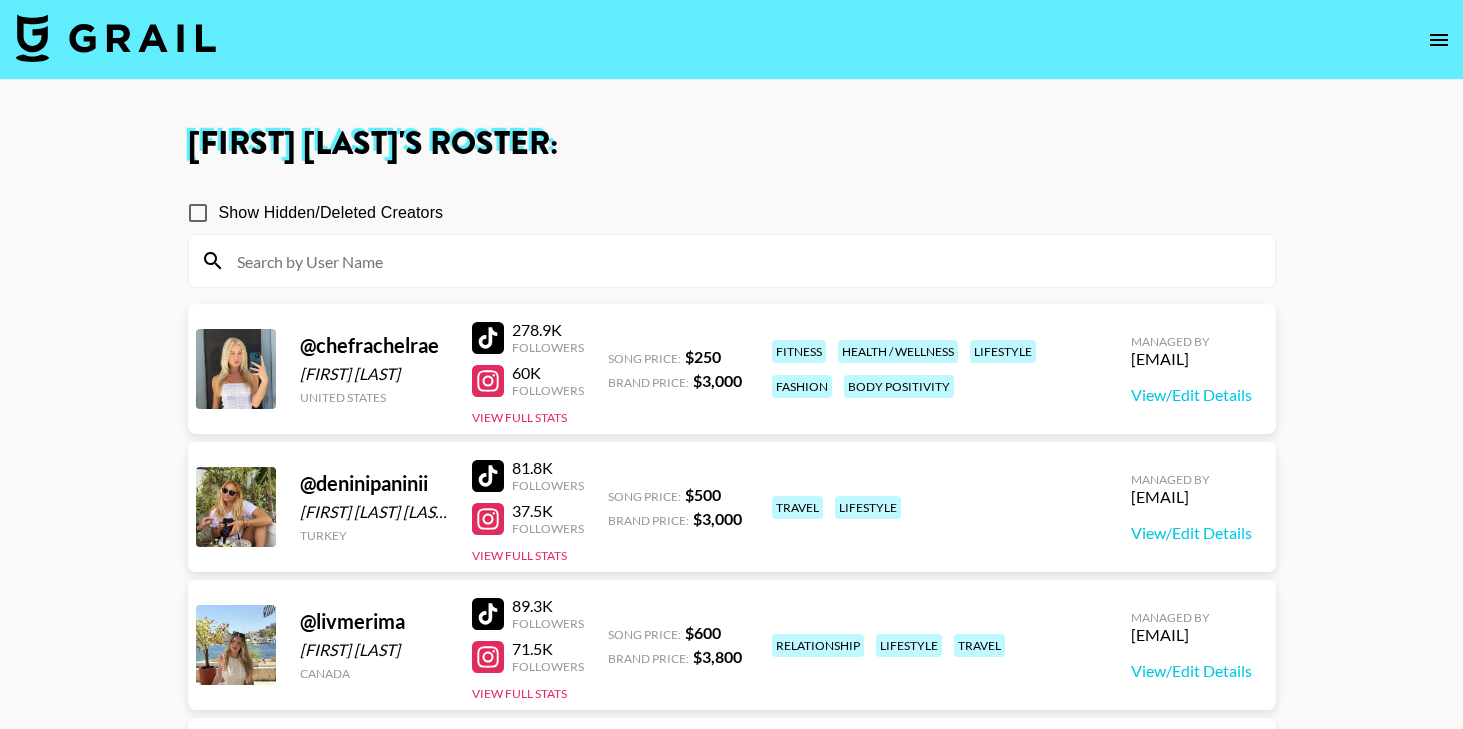 scroll, scrollTop: 293, scrollLeft: 0, axis: vertical 